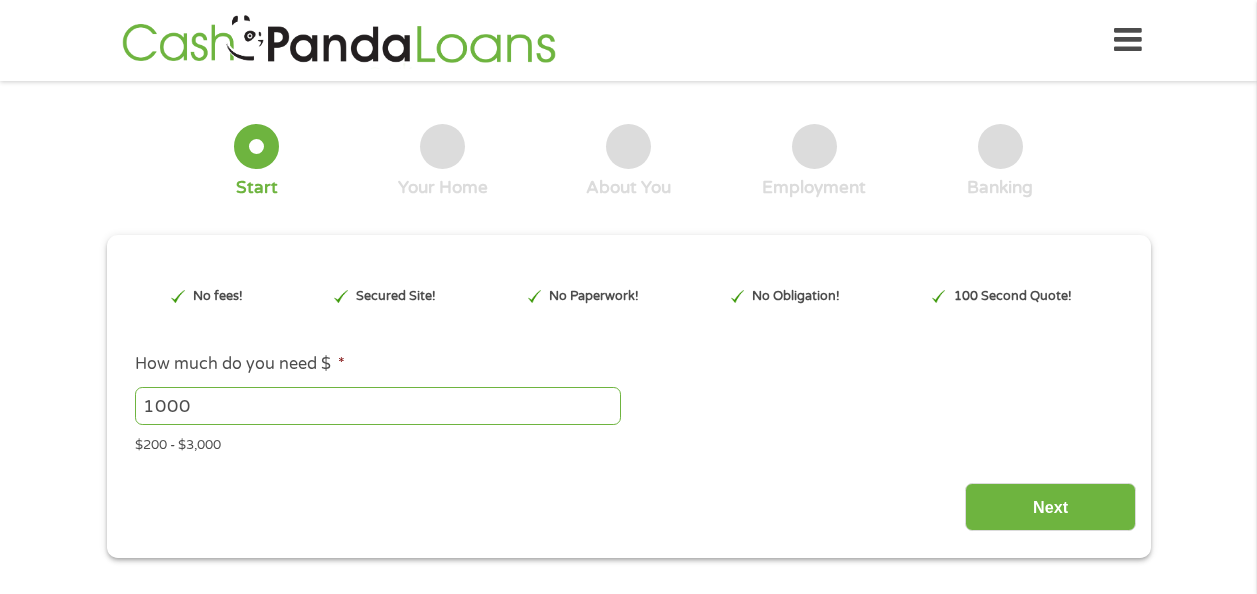 scroll, scrollTop: 0, scrollLeft: 0, axis: both 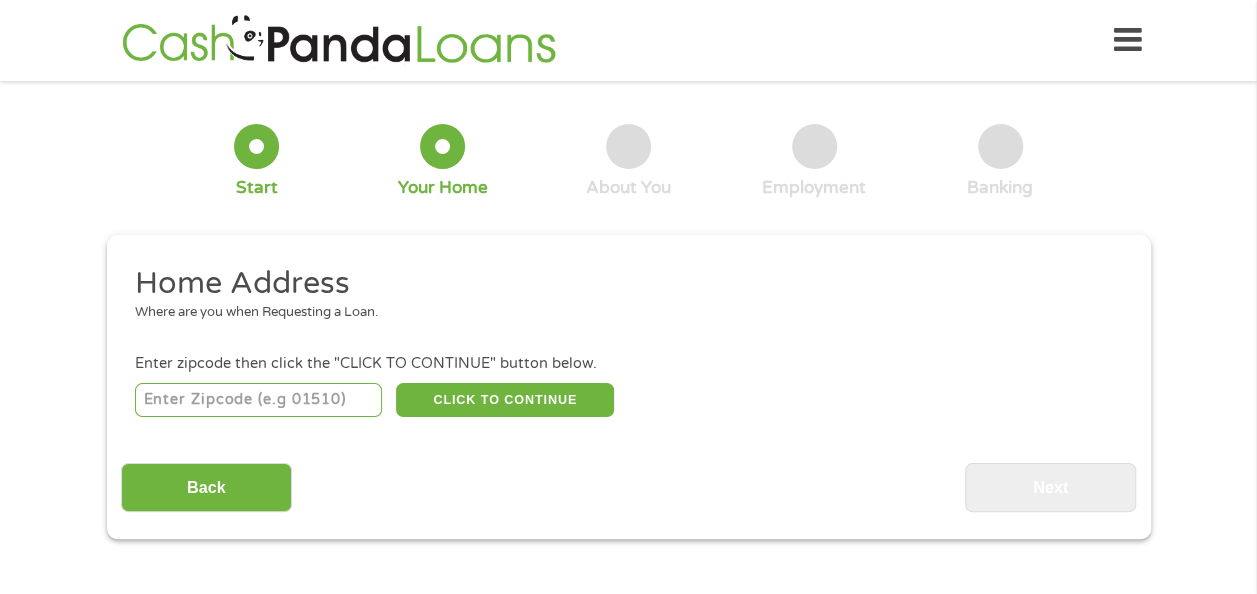 click at bounding box center [258, 400] 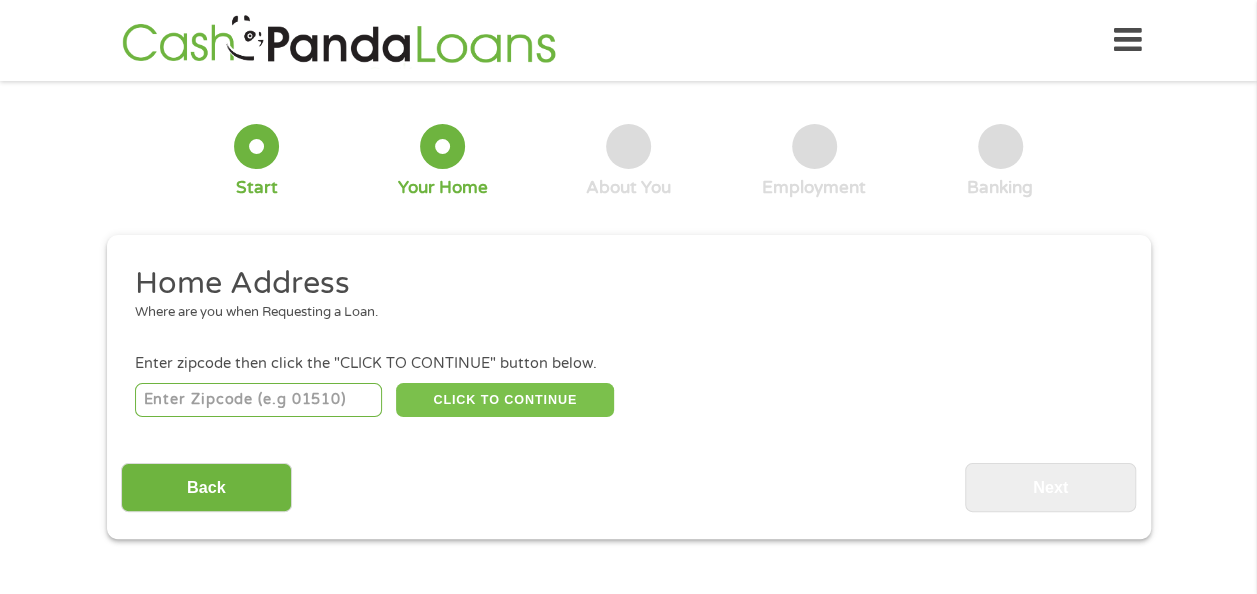 type on "[POSTAL_CODE]" 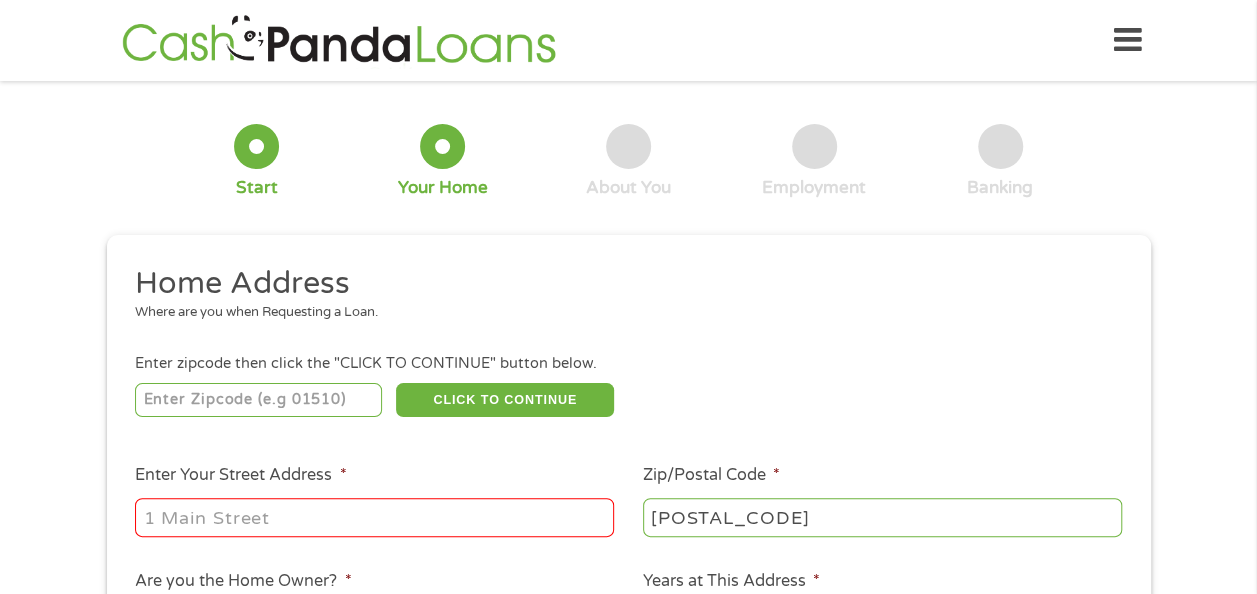 click on "Enter Your Street Address *" at bounding box center [374, 517] 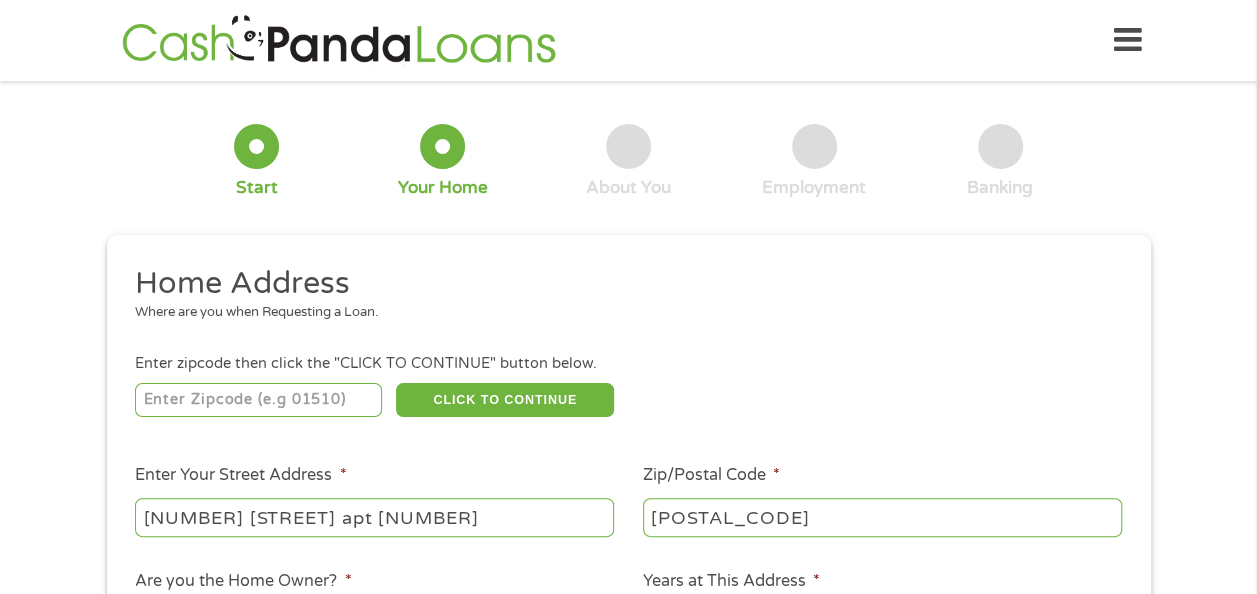 click on "Home Address Where are you when Requesting a Loan.
Enter zipcode then click the "CLICK TO CONTINUE" button below.
[POSTAL_CODE]
CLICK TO CONTINUE
Please recheck your Zipcode, it seems to be Incorrect Enter Your Street Address * [NUMBER] [STREET] apt [NUMBER] Zip/Postal Code * [POSTAL_CODE] This field is hidden when viewing the form City * [CITY] This field is hidden when viewing the form State * Alabama Alaska Arizona Arkansas California Colorado Connecticut Delaware Florida Georgia Hawaii Idaho Illinois Indiana Iowa Kansas Kentucky Louisiana Maine Maryland Massachusetts Michigan Minnesota Mississippi Missouri Montana Nebraska Nevada New Hampshire New Jersey New Mexico North Carolina North Dakota Ohio Oklahoma Oregon Pennsylvania Rhode Island South Carolina South Dakota Tennessee Texas Utah Vermont Virginia Washington West Virginia Wisconsin Wyoming Are you the Home Owner? * No Yes Years at This Address * 1 Year or less 1 - 2 Years 2 - 4 Years Over 4 Years Loan Purpose * --- Choose one --- Pay Bills Car Loan" at bounding box center (628, 531) 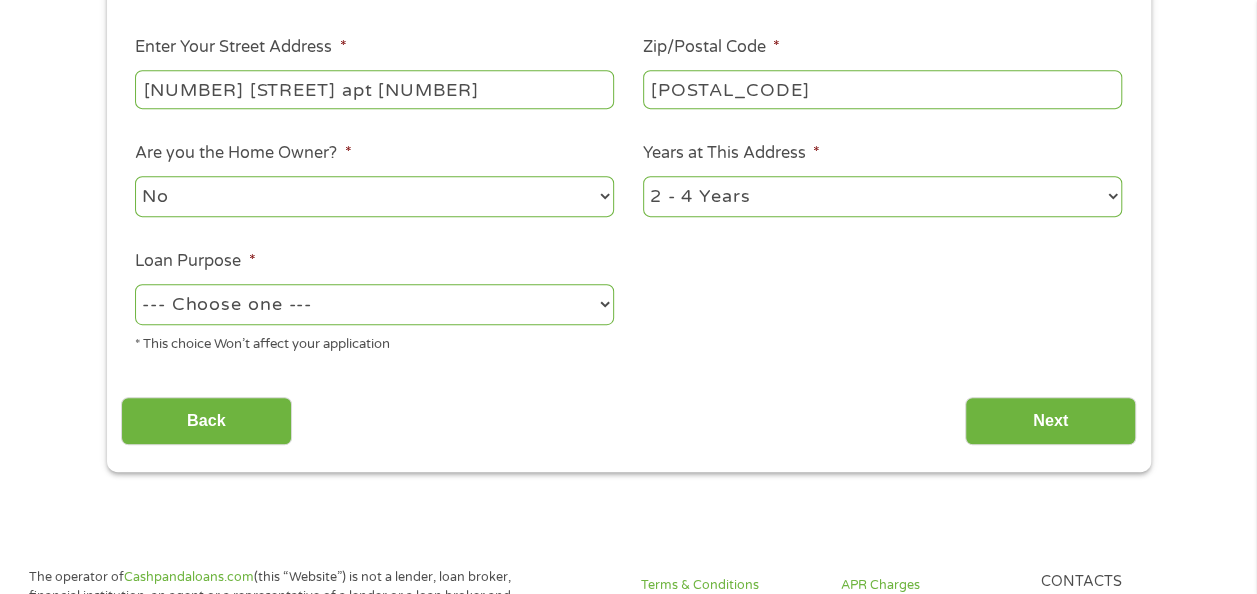 scroll, scrollTop: 520, scrollLeft: 0, axis: vertical 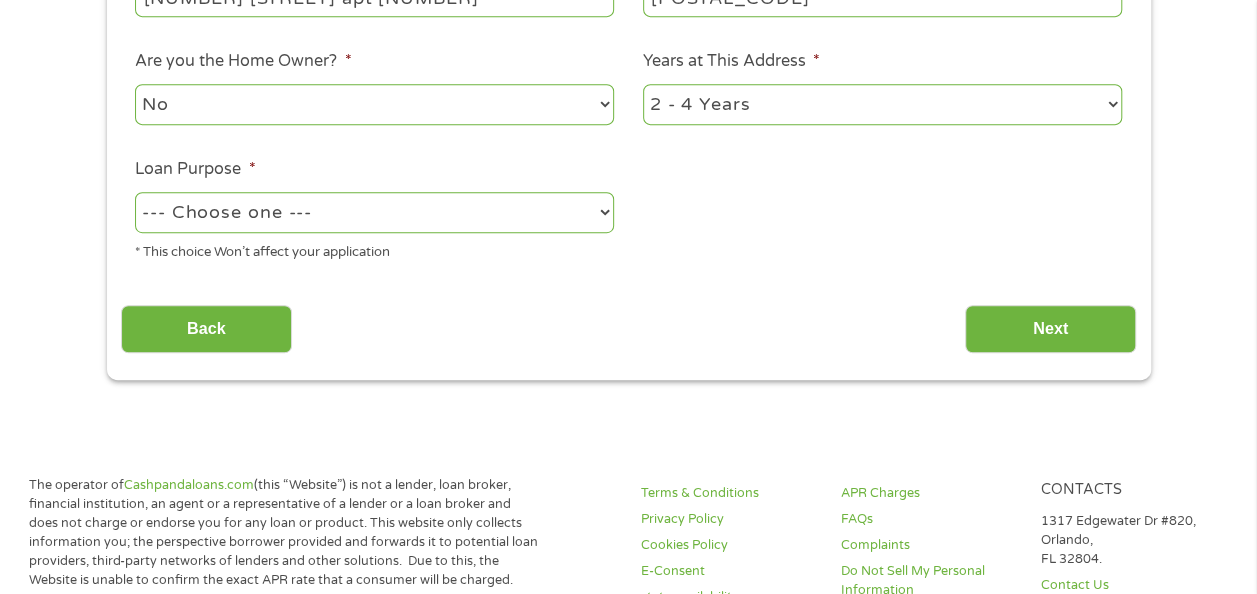 click on "--- Choose one --- Pay Bills Debt Consolidation Home Improvement Major Purchase Car Loan Short Term Cash Medical Expenses Other" at bounding box center [374, 212] 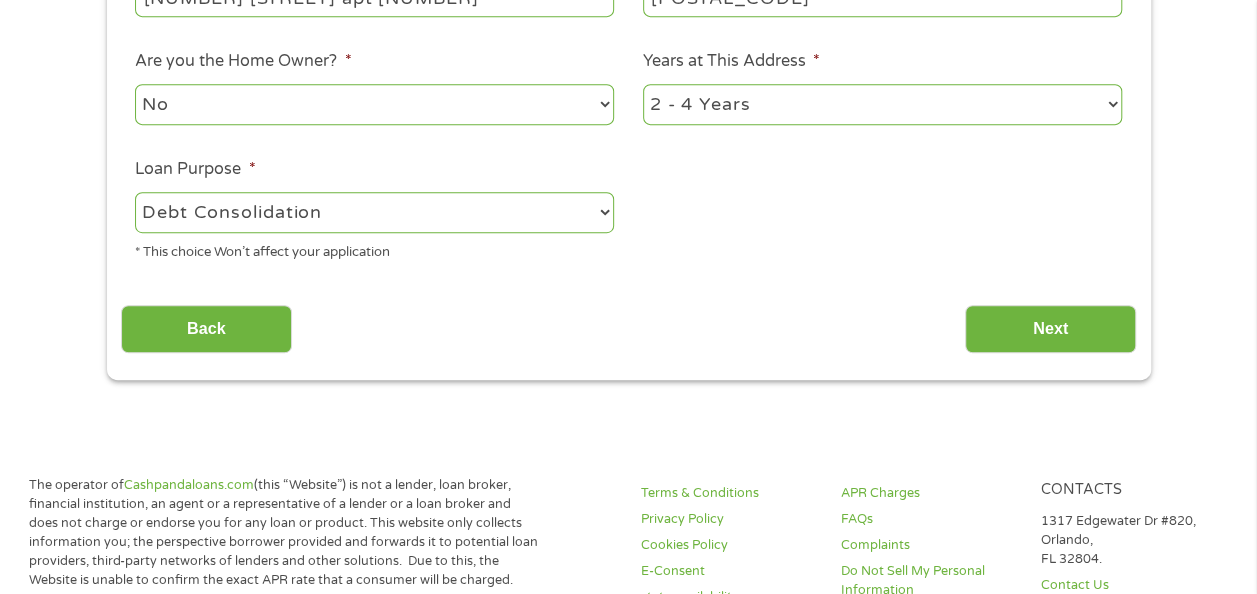 click on "--- Choose one --- Pay Bills Debt Consolidation Home Improvement Major Purchase Car Loan Short Term Cash Medical Expenses Other" at bounding box center (374, 212) 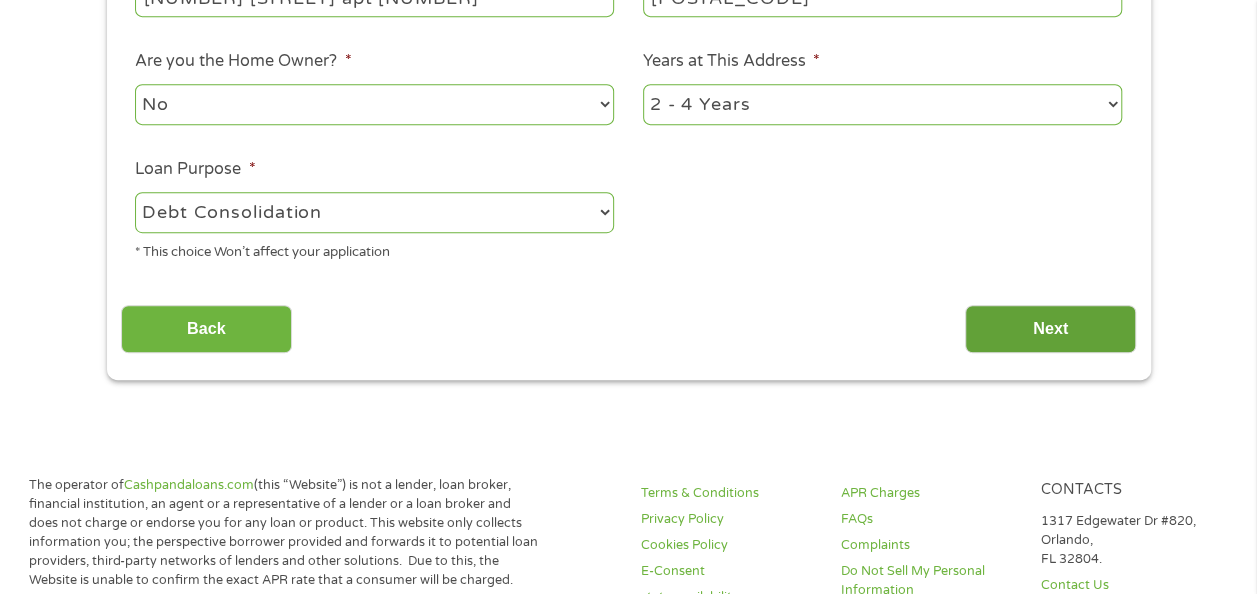 click on "Next" at bounding box center [1050, 329] 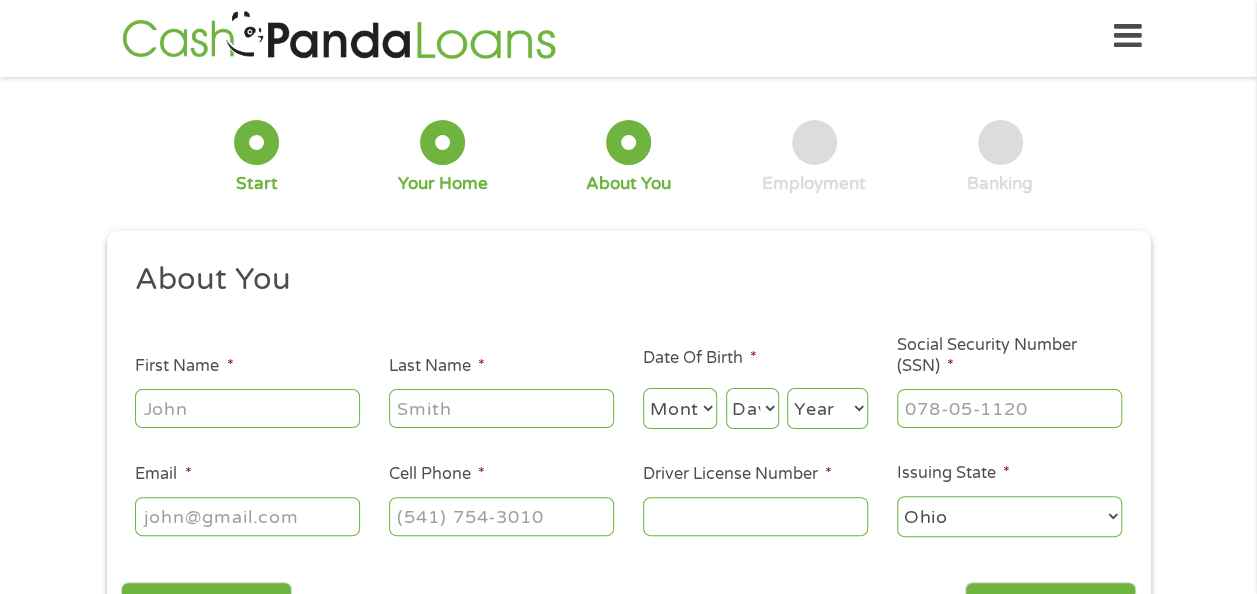scroll, scrollTop: 0, scrollLeft: 0, axis: both 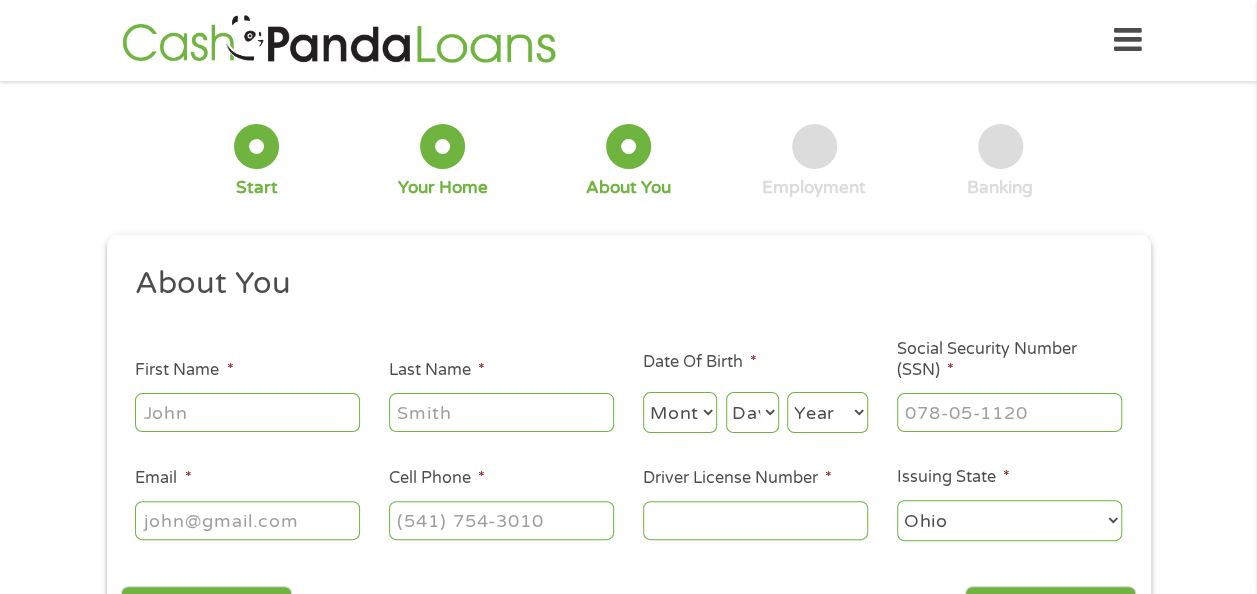 click on "First Name *" at bounding box center (247, 412) 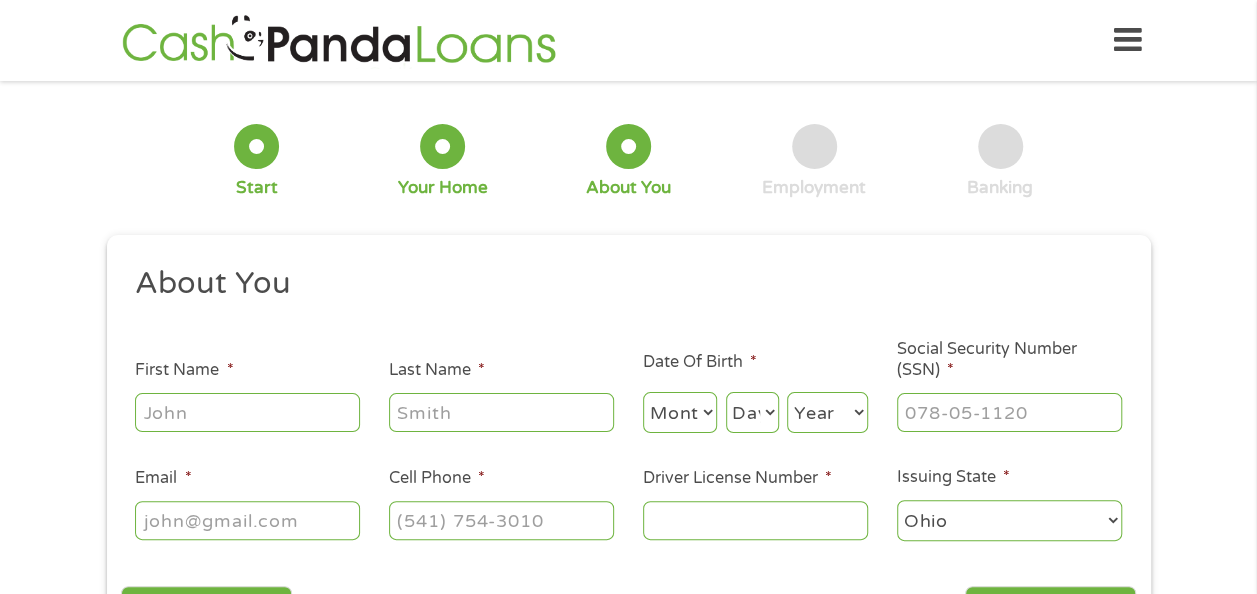 type on "[FIRST]" 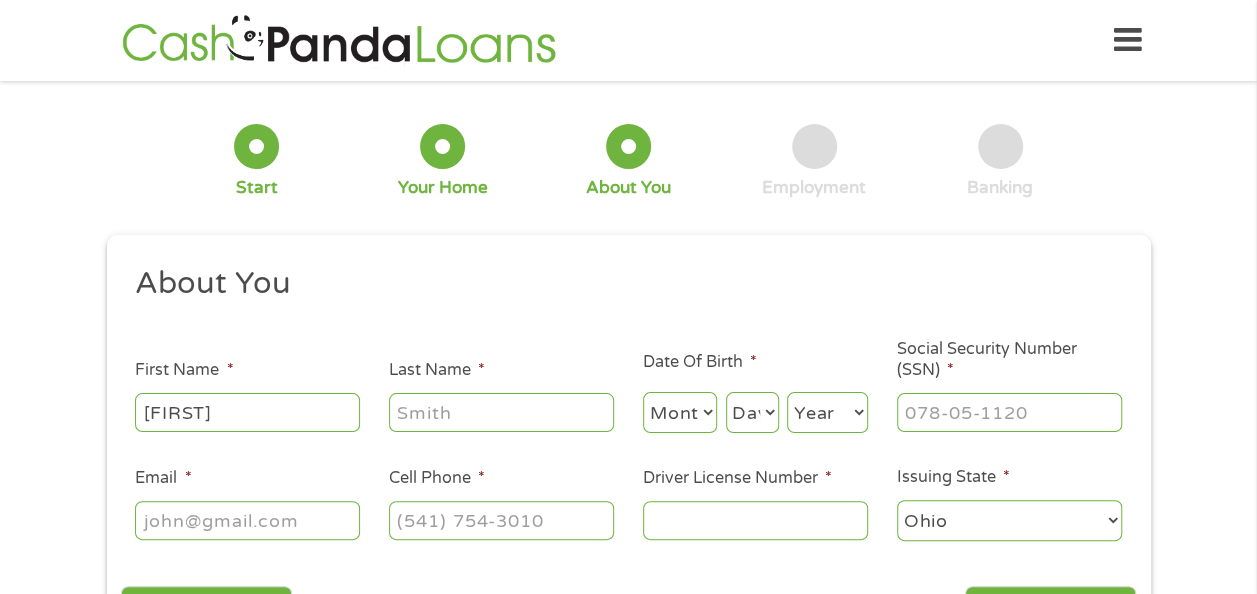 type on "[LAST]" 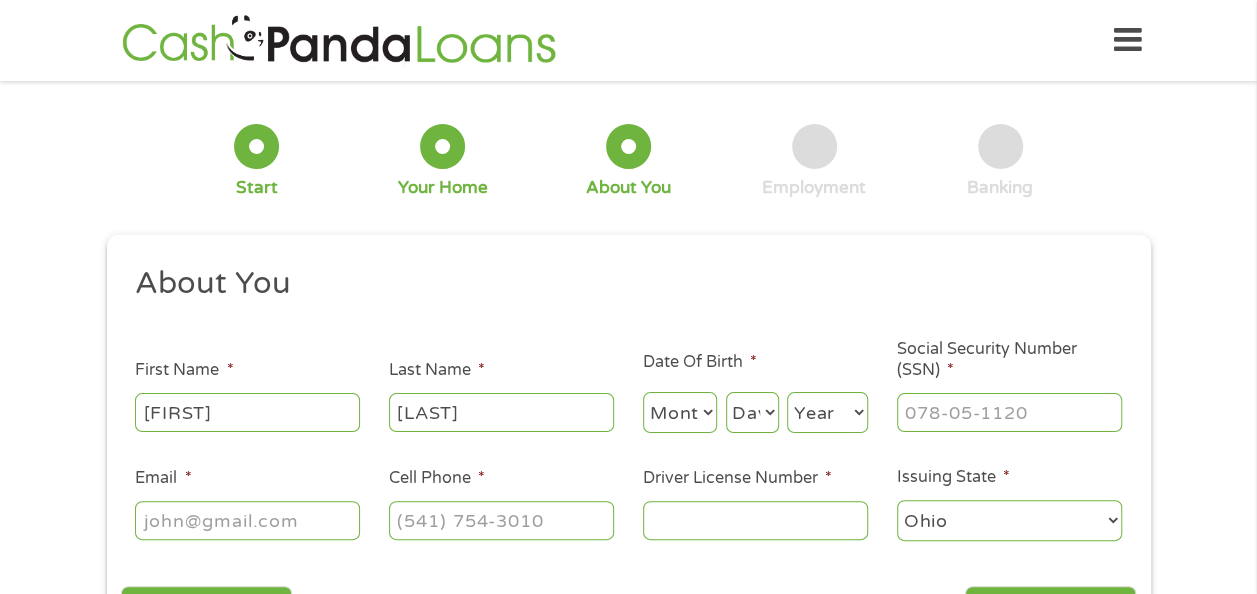 select on "2" 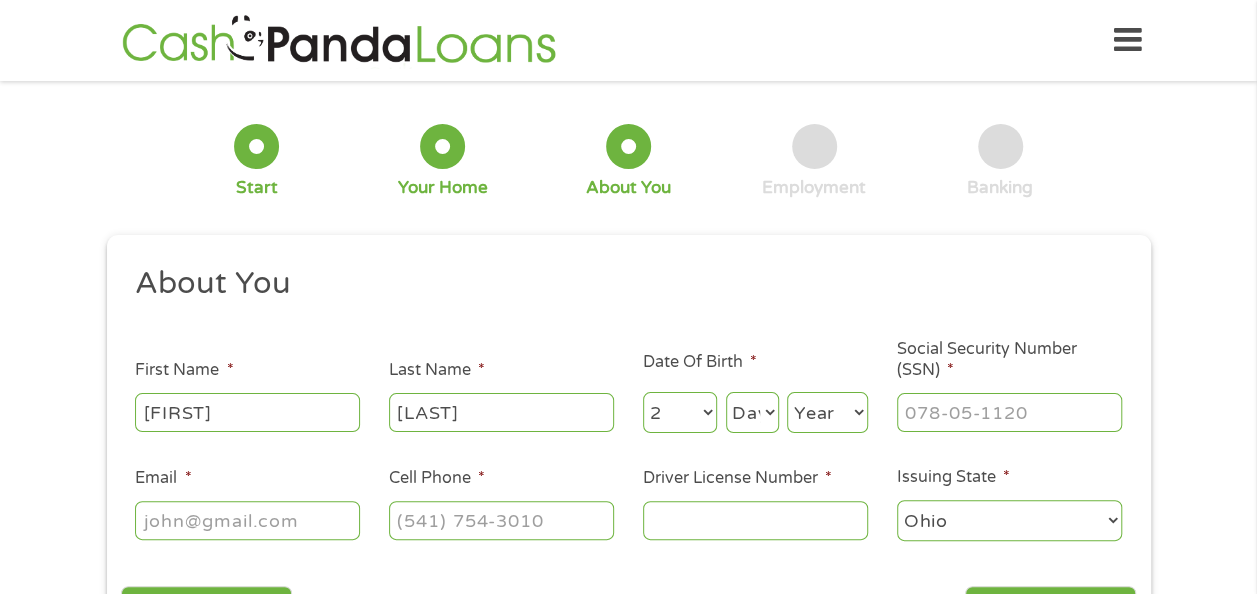 select on "14" 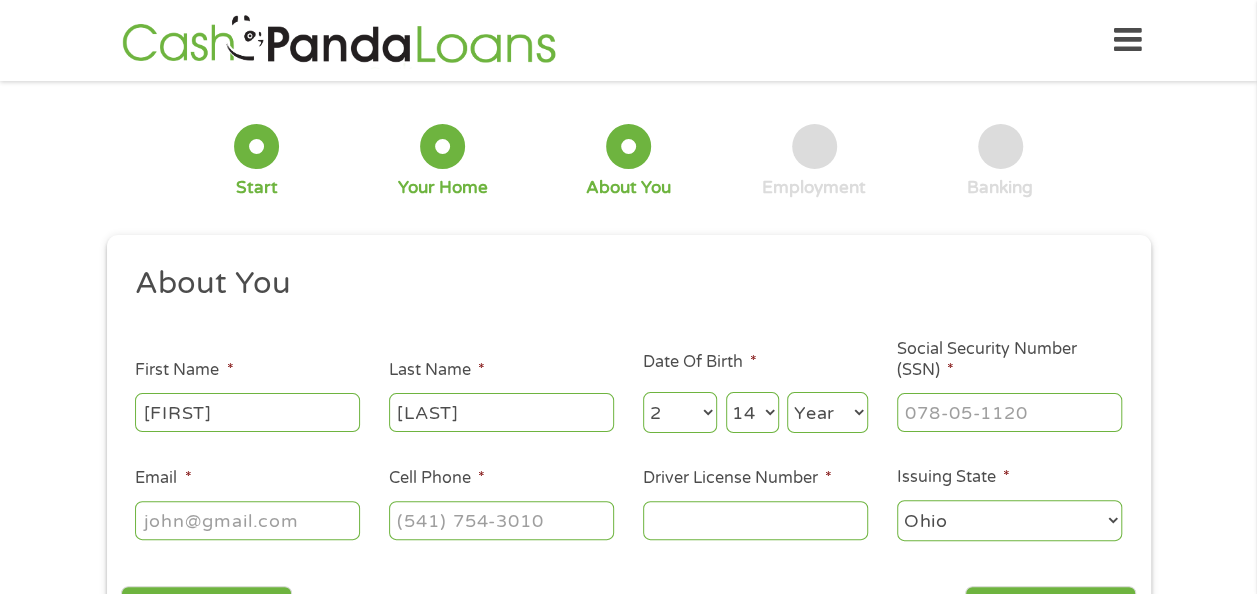 select on "1983" 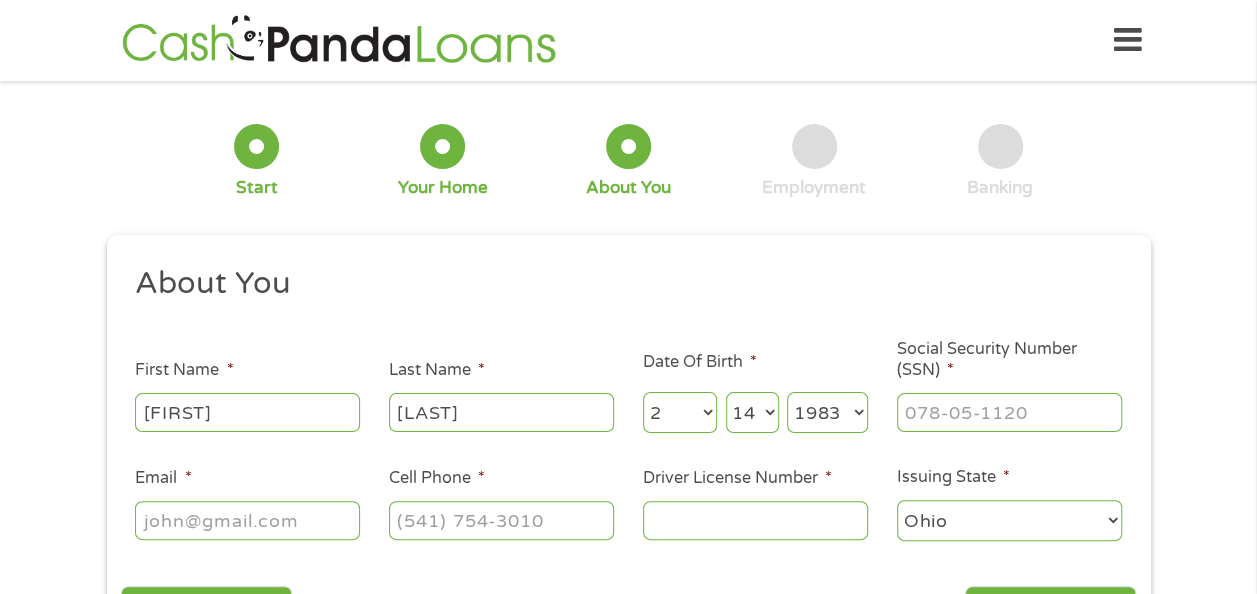 type on "[EMAIL]" 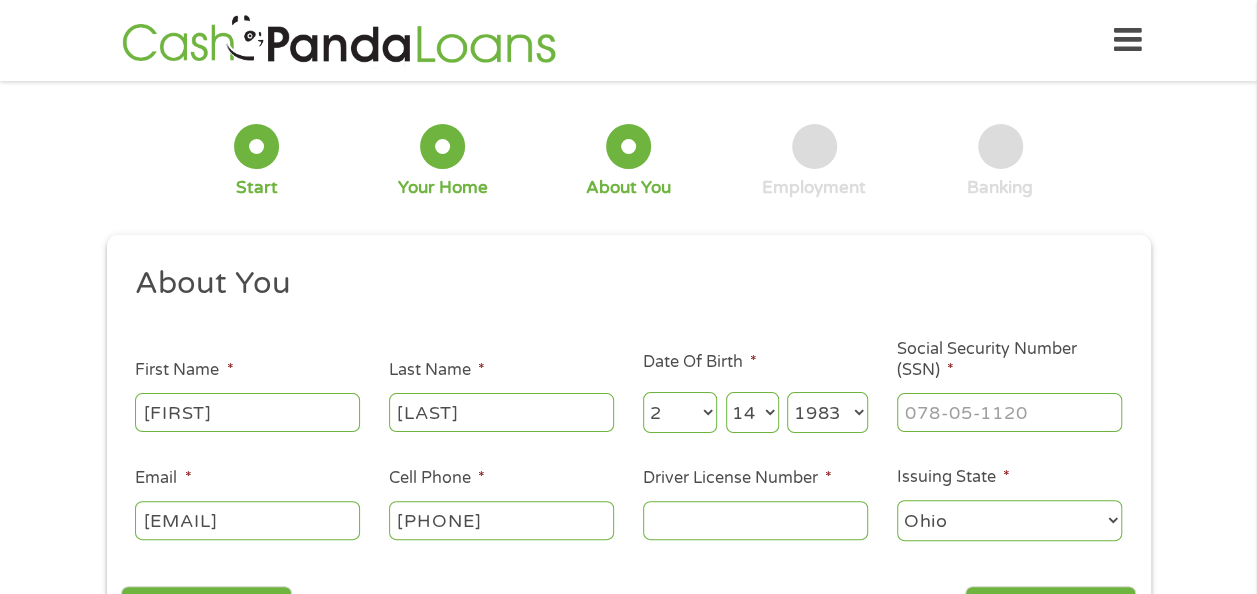 type on "[PHONE]" 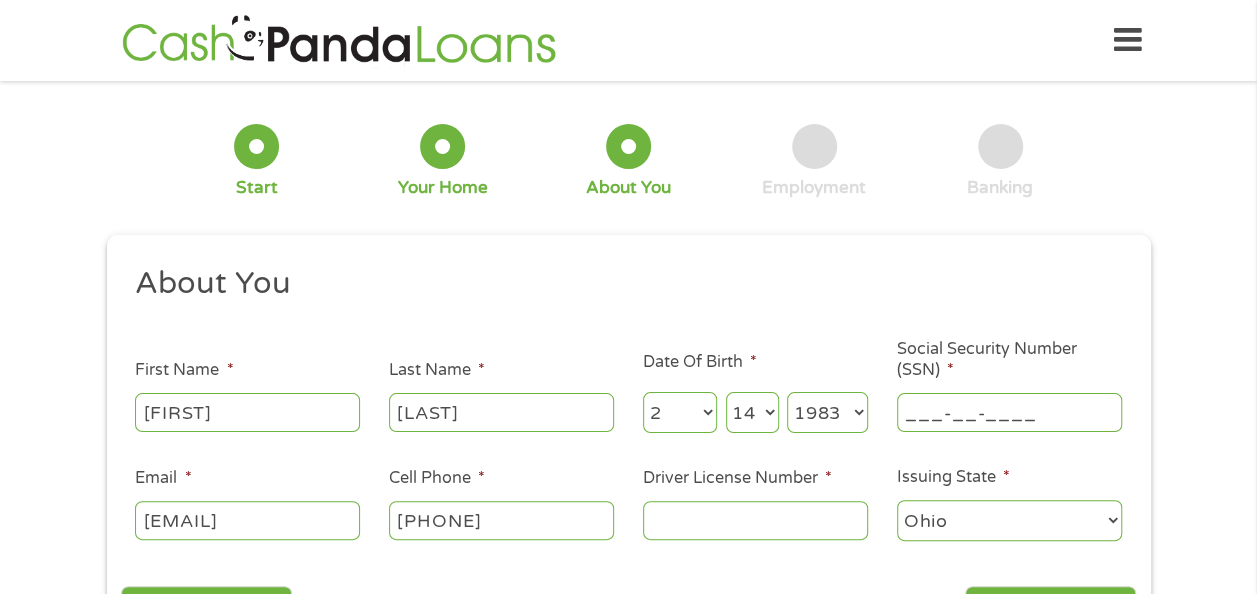 click on "___-__-____" at bounding box center (1009, 412) 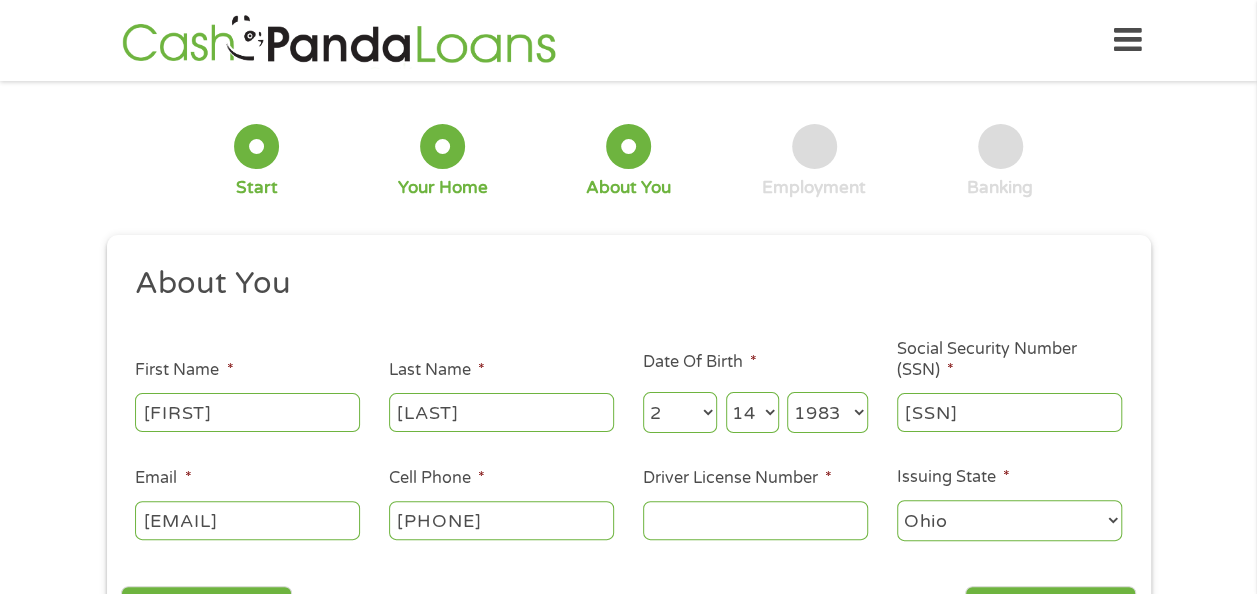 type on "[SSN]" 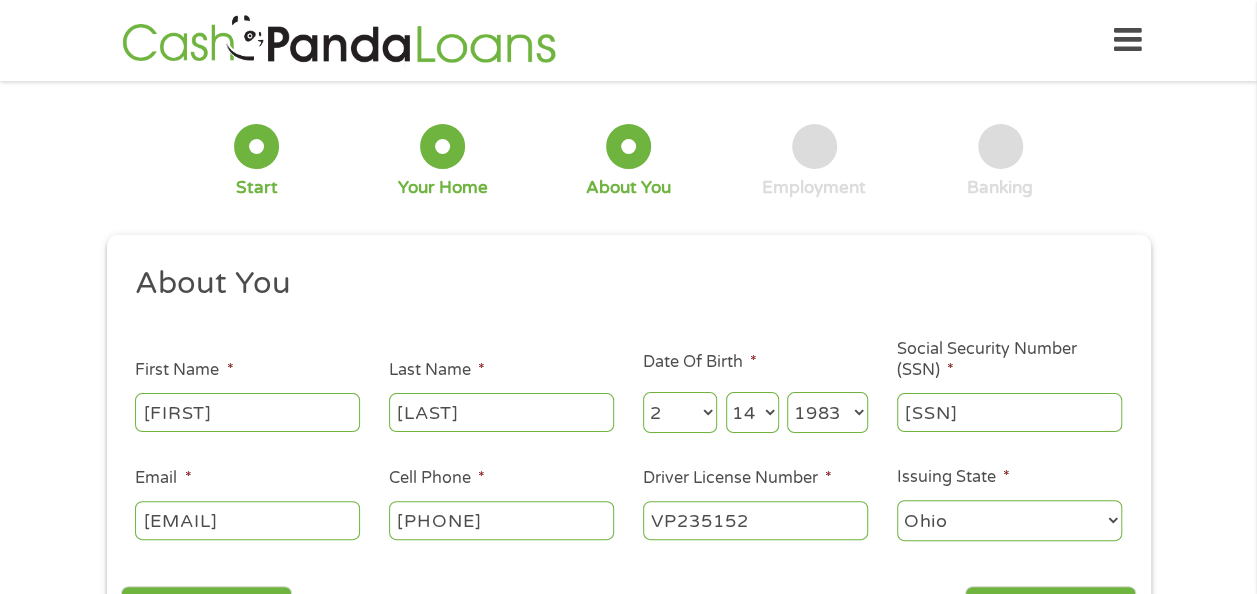 type on "VP235152" 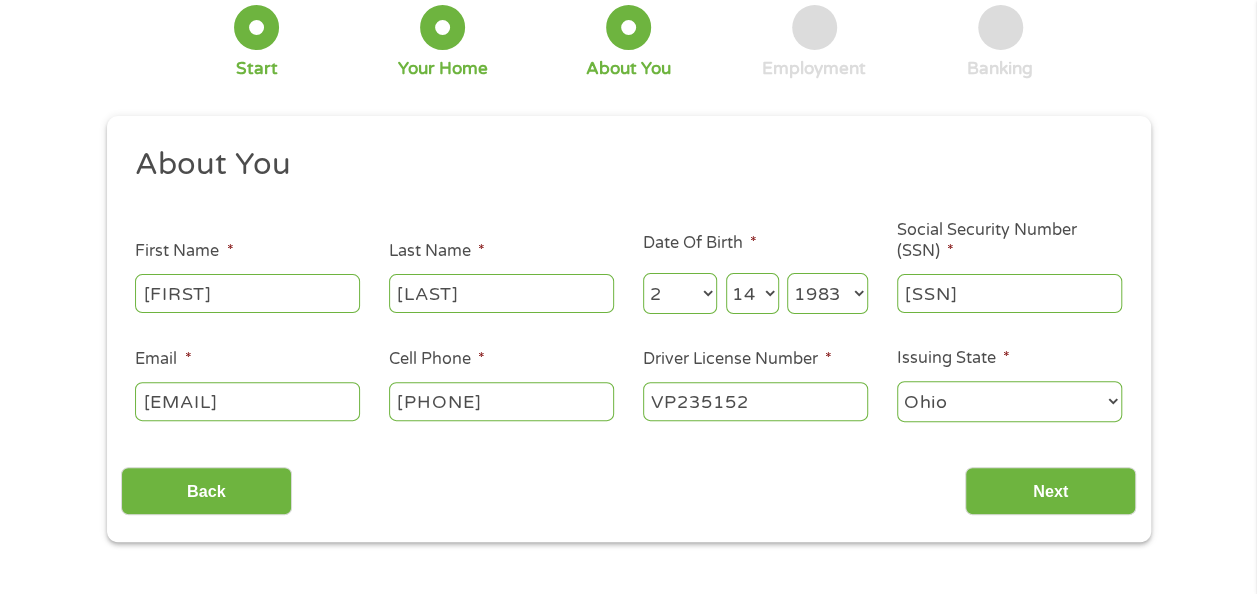 scroll, scrollTop: 120, scrollLeft: 0, axis: vertical 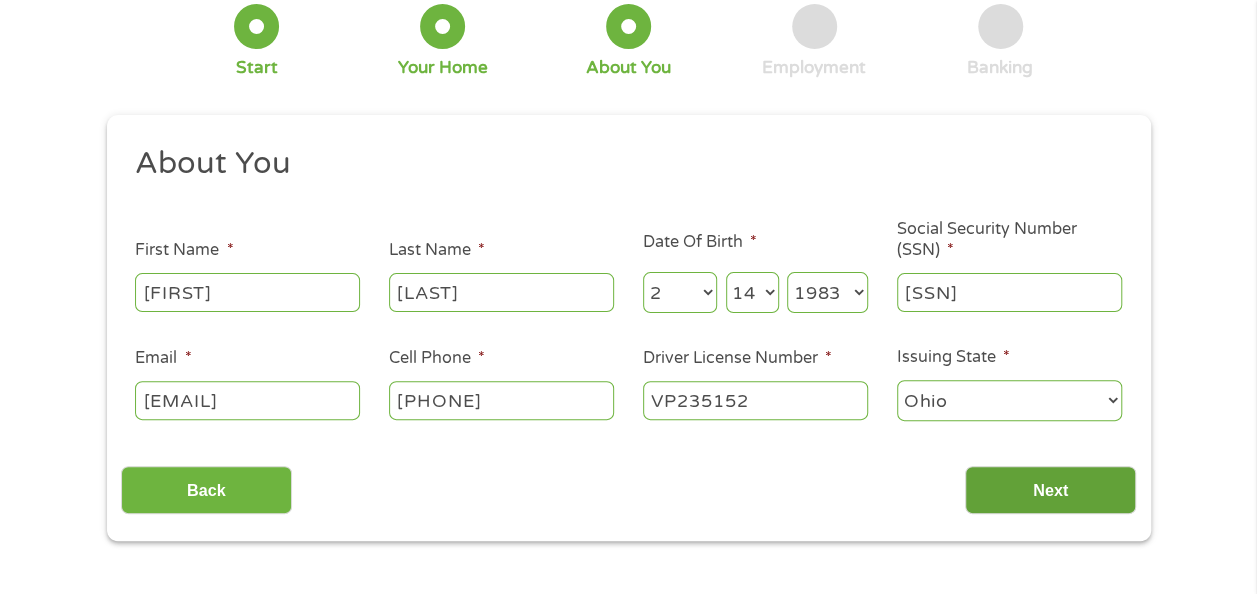 click on "Next" at bounding box center [1050, 490] 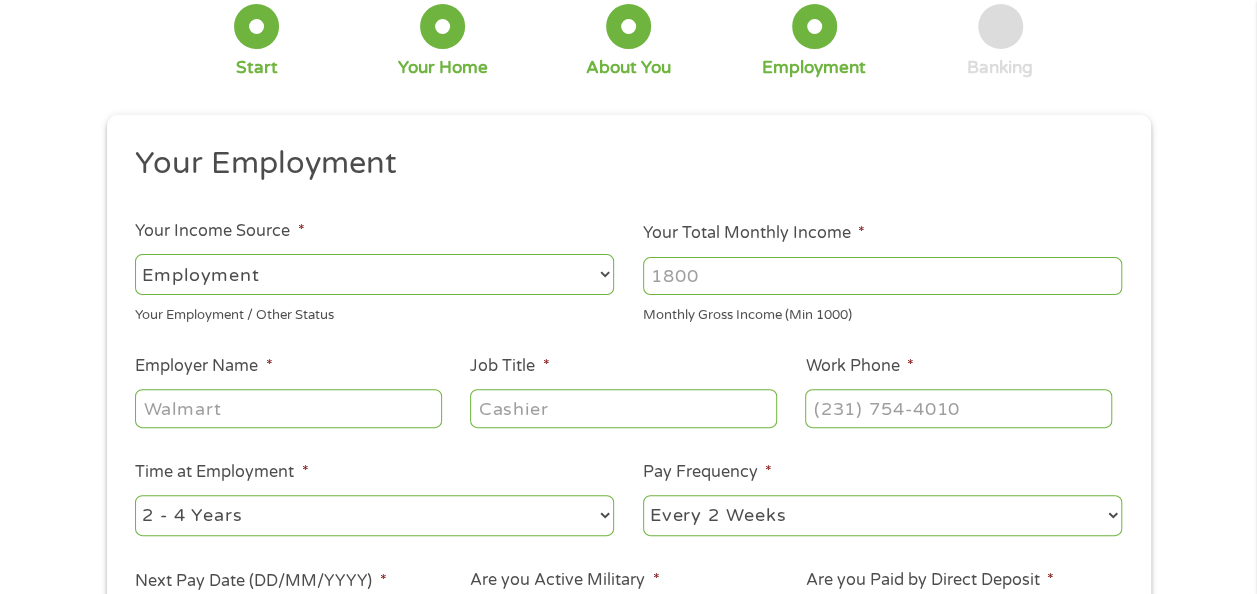scroll, scrollTop: 8, scrollLeft: 8, axis: both 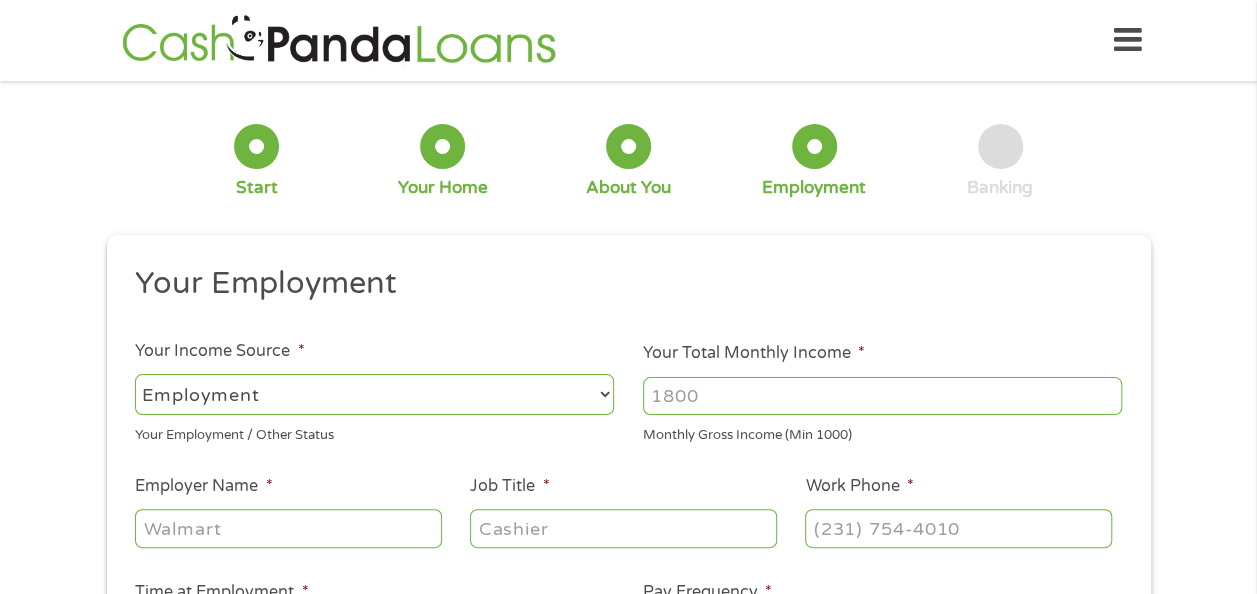 click on "Your Total Monthly Income *" at bounding box center [882, 396] 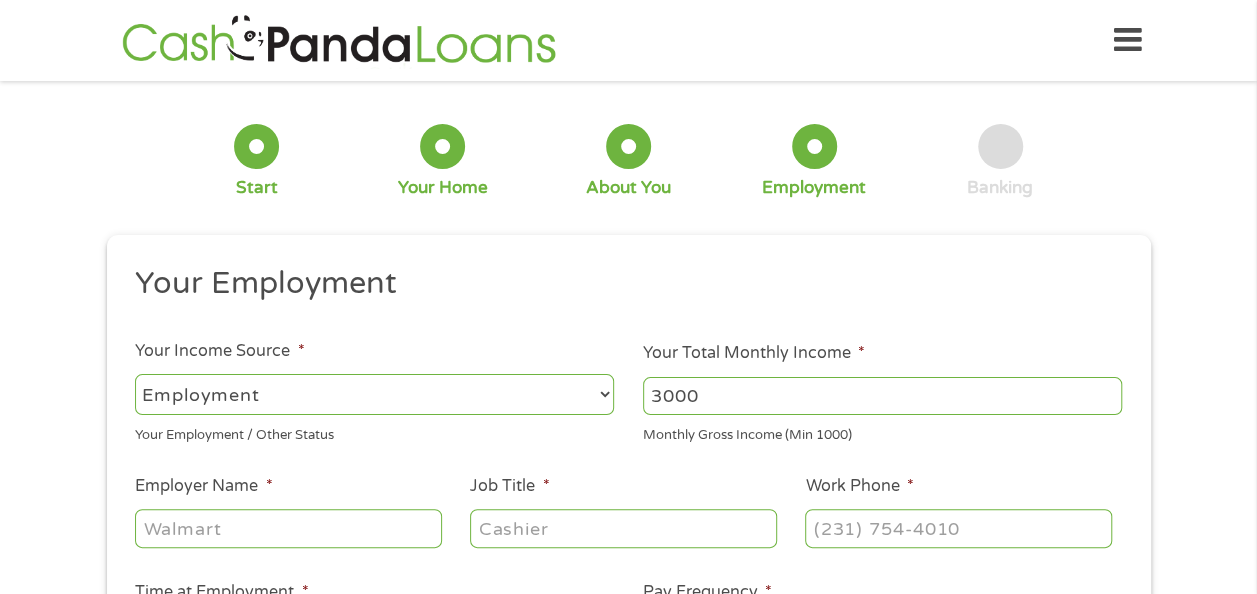 type on "3000" 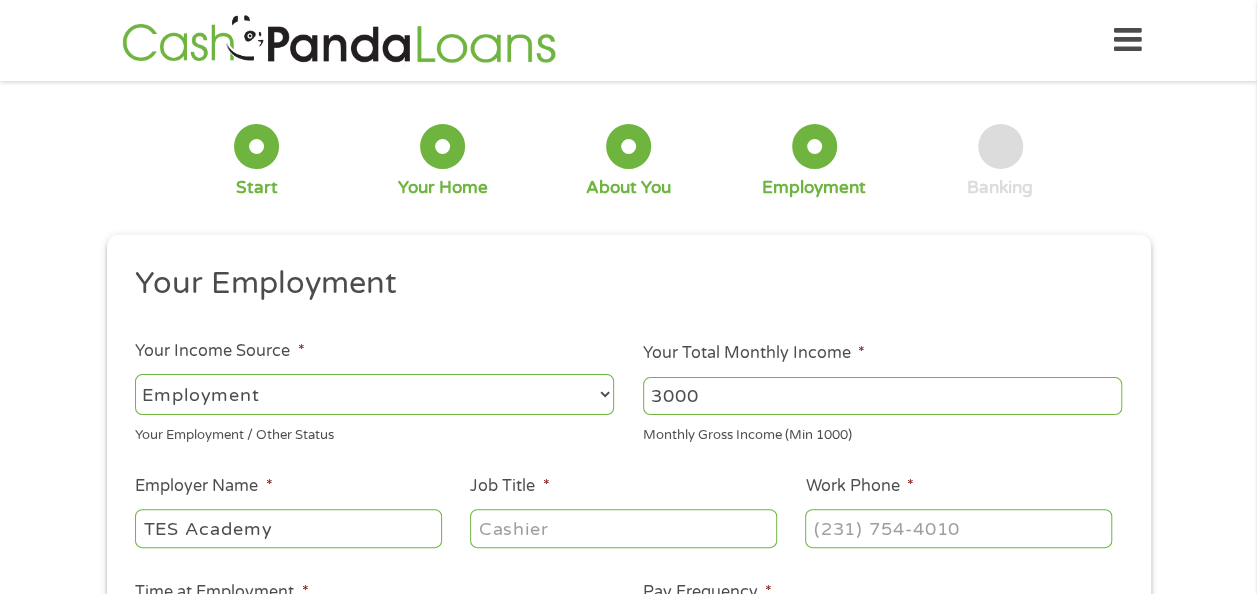 type on "TES Academy" 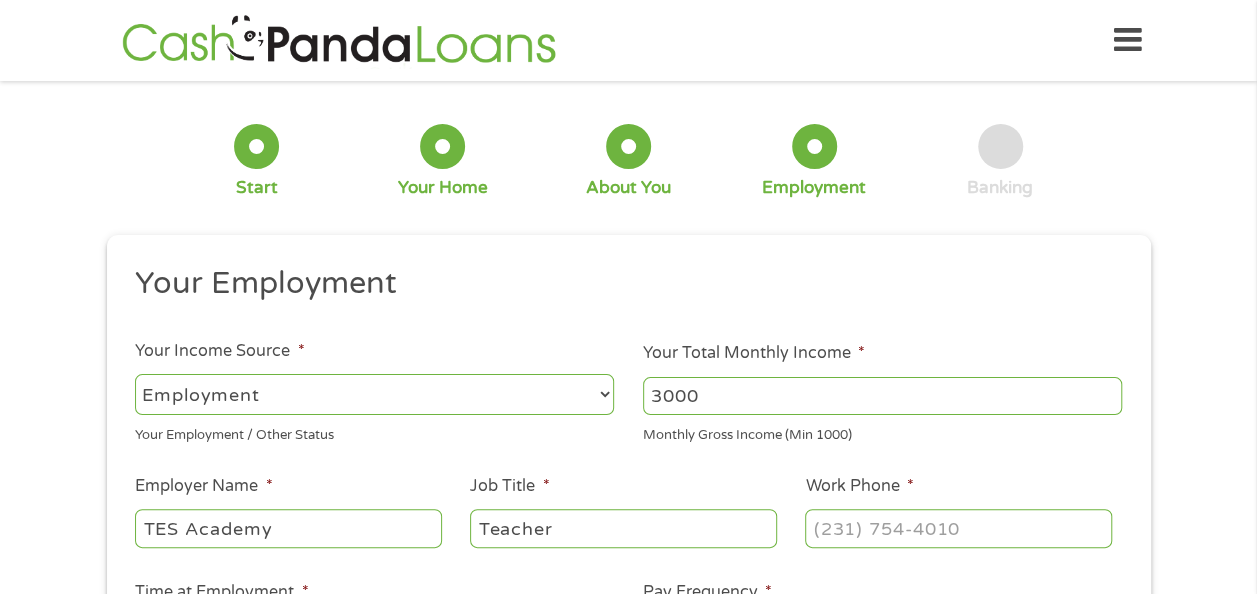 type on "Teacher" 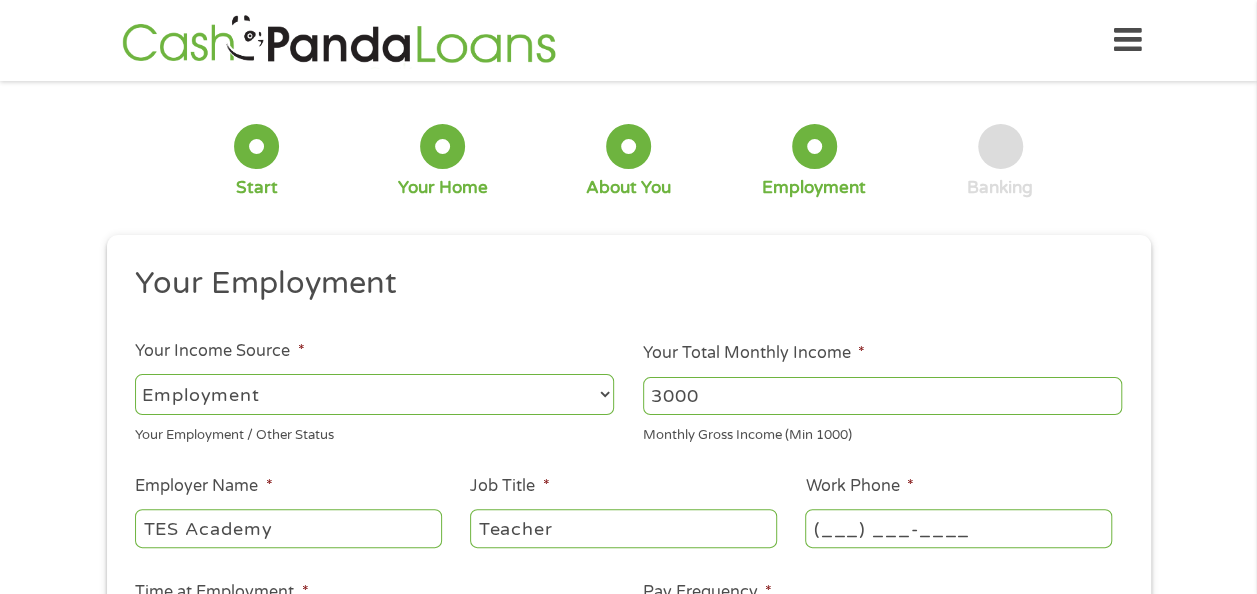click on "(___) ___-____" at bounding box center (958, 528) 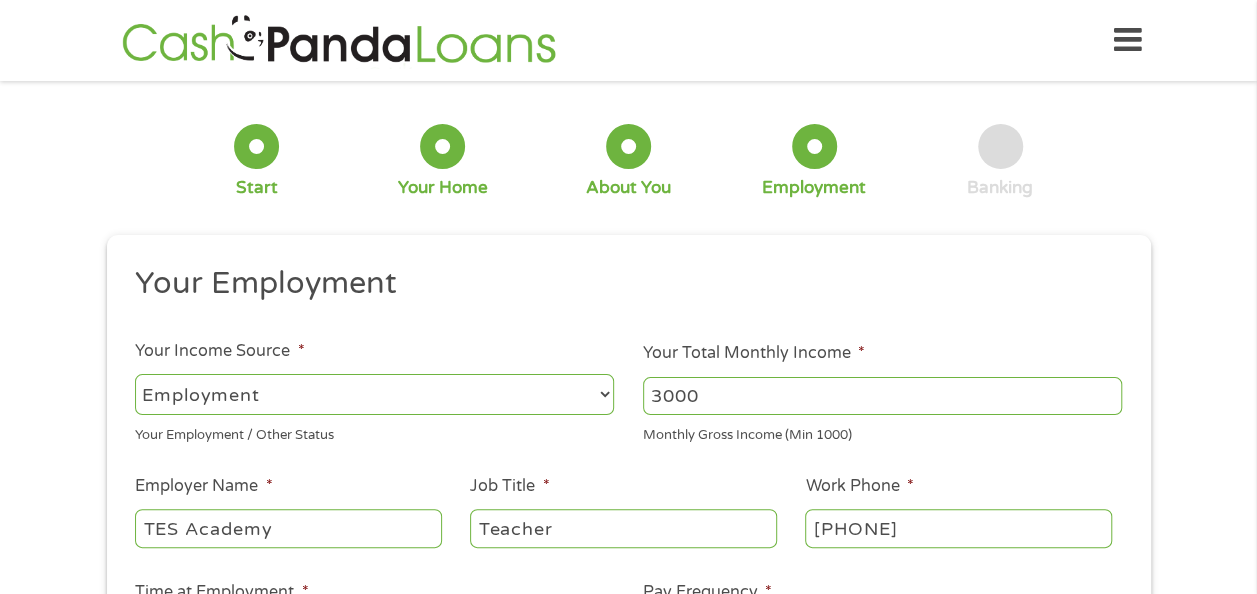 type on "[PHONE]" 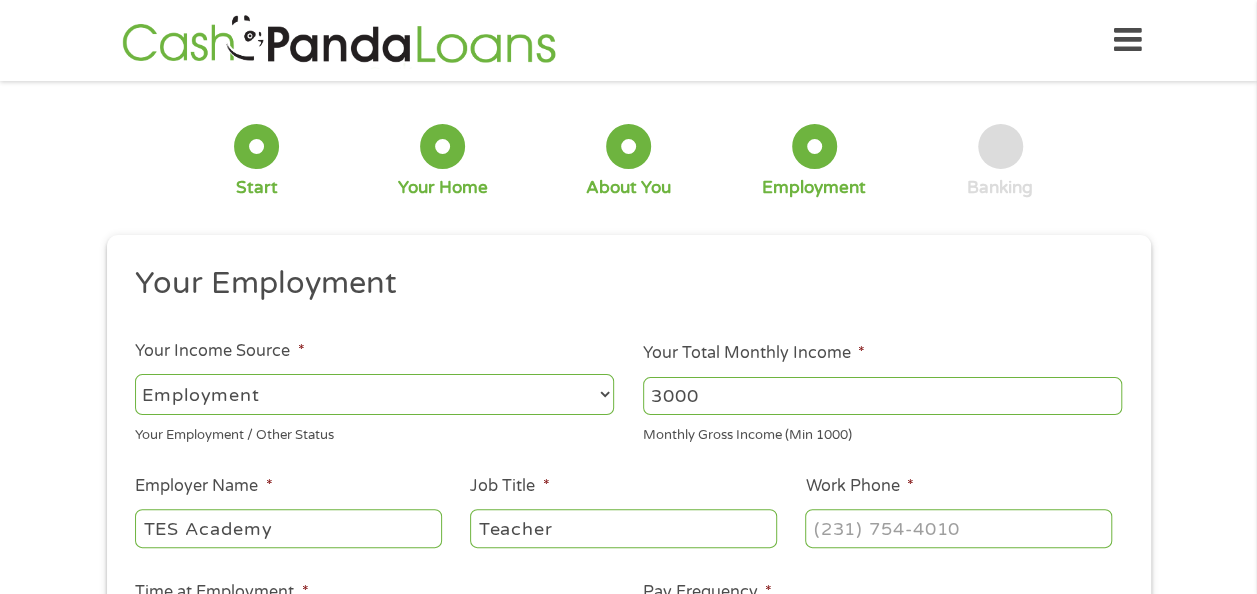 click on "Your Employment Your Income Source * --- Choose one --- Employment Self Employed Benefits Your Employment / Other Status Your Total Monthly Income * 3000 Monthly Gross Income (Min 1000) This field is hidden when viewing the form Other Income * 0 Pension, Spouse & any Other Income Employer Name * TES Academy Job Title * Teacher Work Phone * Time at Employment * --- Choose one --- 1 Year or less 1 - 2 Years 2 - 4 Years Over 4 Years Pay Frequency * --- Choose one --- Every 2 Weeks Every Week Monthly Semi-Monthly Next Pay Date (DD/MM/YYYY) * Are you Active Military * No Yes Are you Paid by Direct Deposit * Yes No" at bounding box center (628, 523) 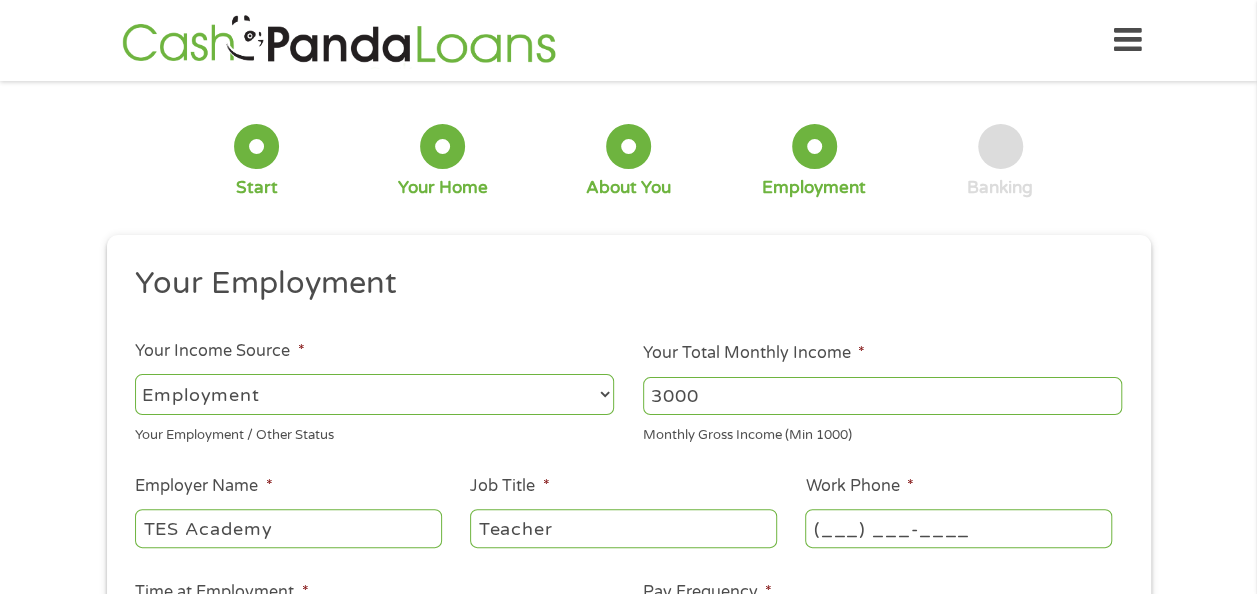 click on "(___) ___-____" at bounding box center [958, 528] 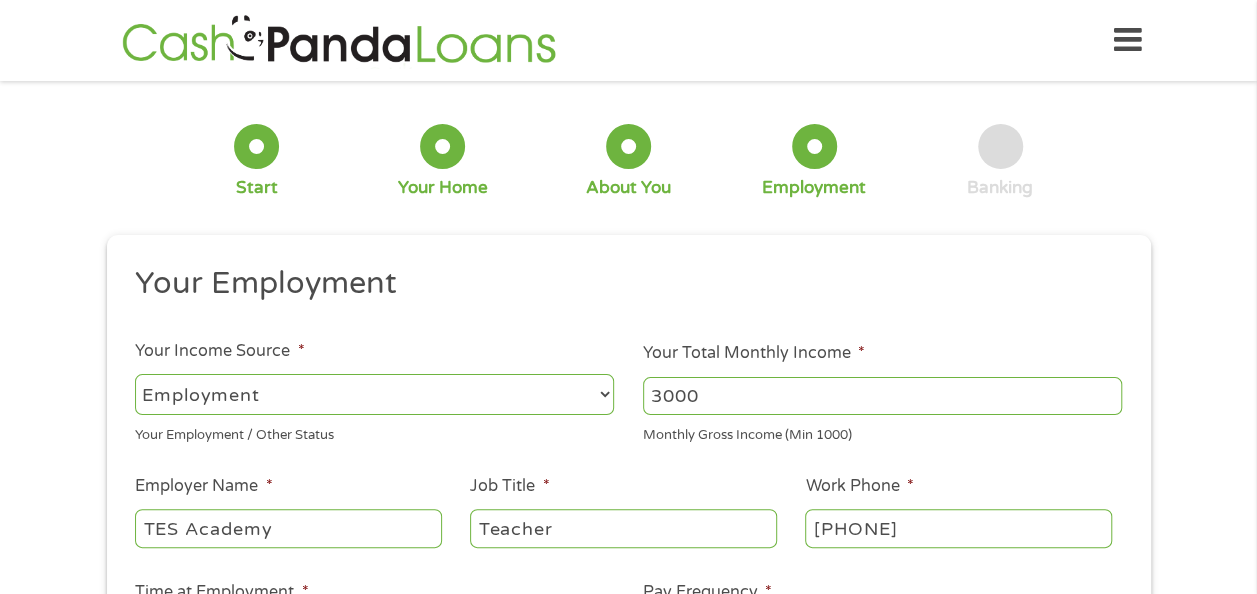 type on "[PHONE]" 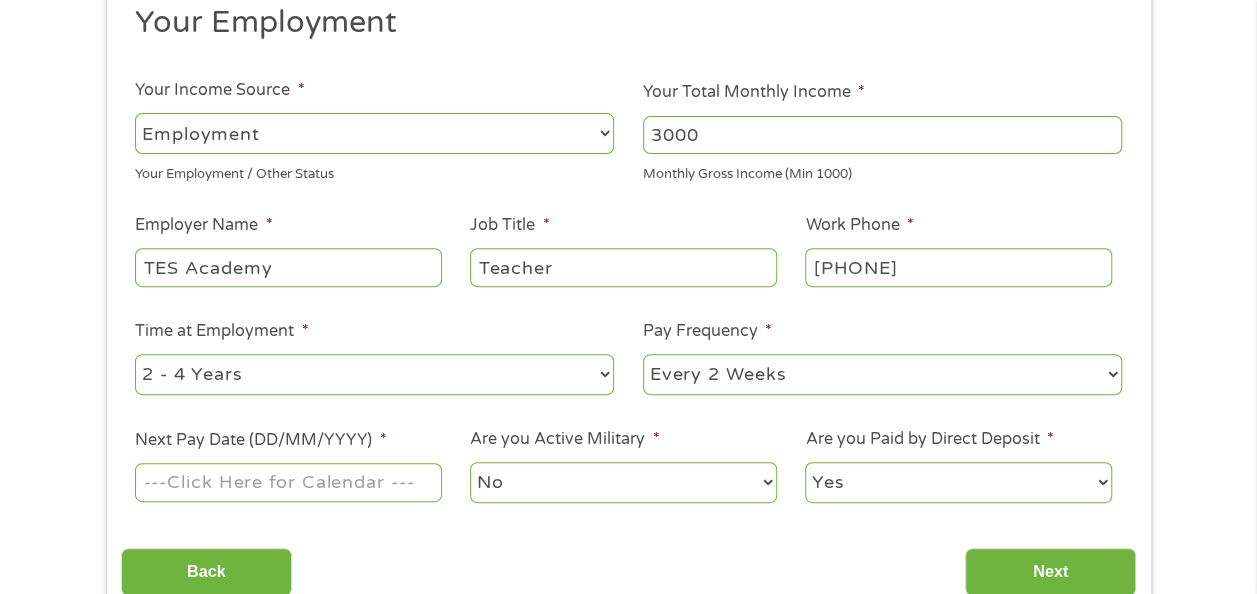 scroll, scrollTop: 360, scrollLeft: 0, axis: vertical 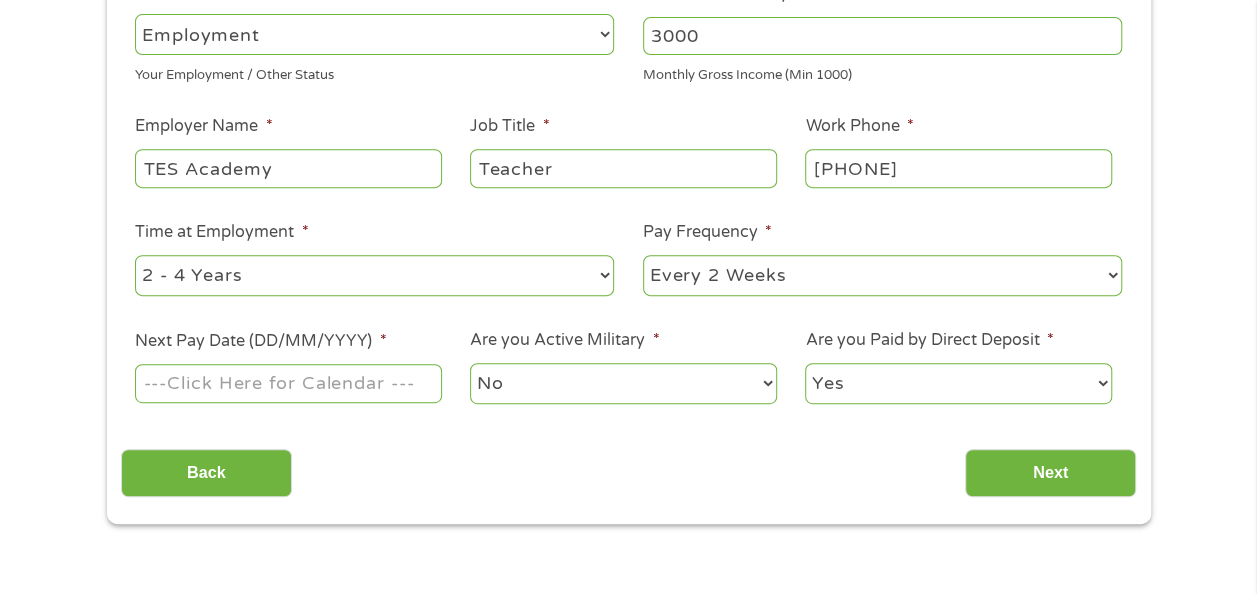 click on "--- Choose one --- Every 2 Weeks Every Week Monthly Semi-Monthly" at bounding box center (882, 275) 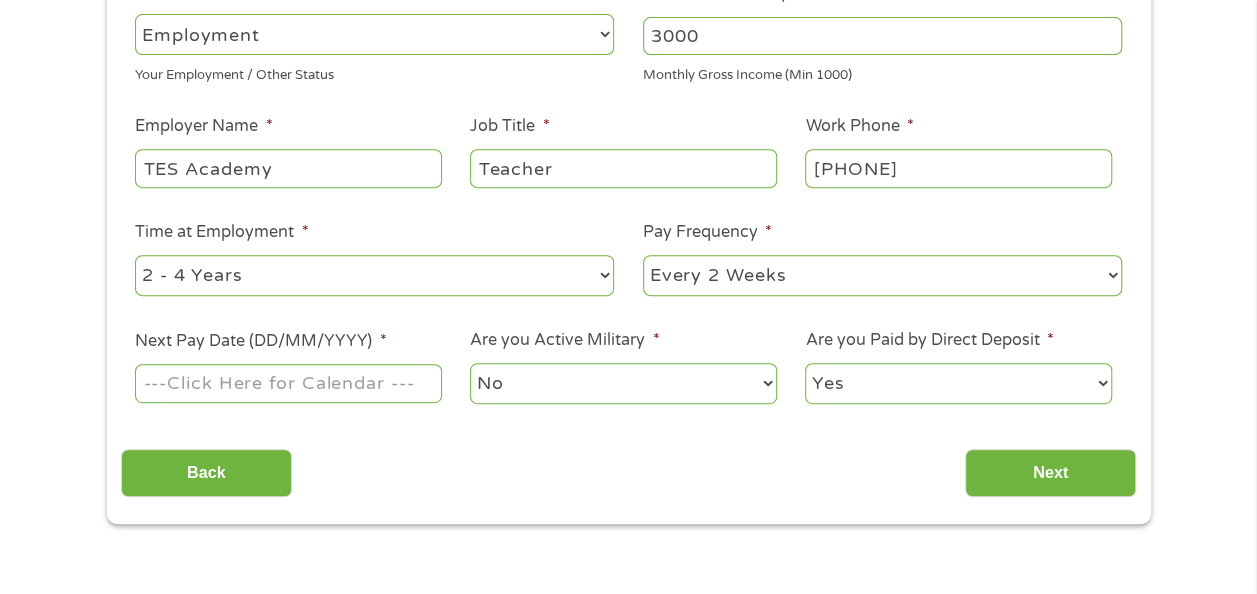 select on "semimonthly" 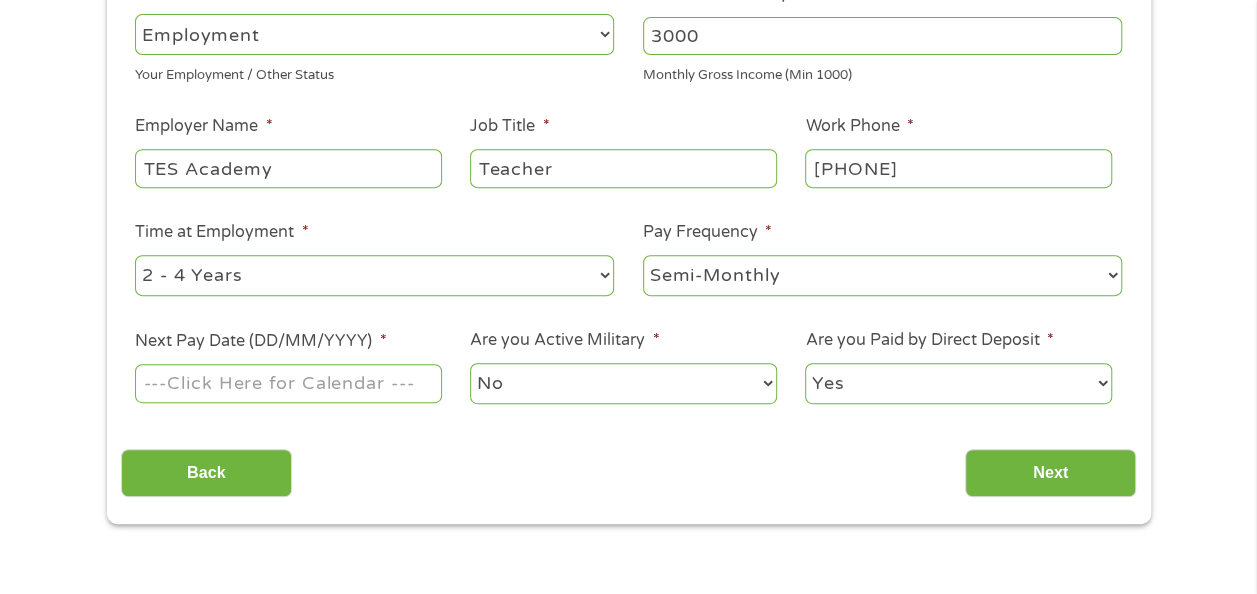 click on "--- Choose one --- Every 2 Weeks Every Week Monthly Semi-Monthly" at bounding box center (882, 275) 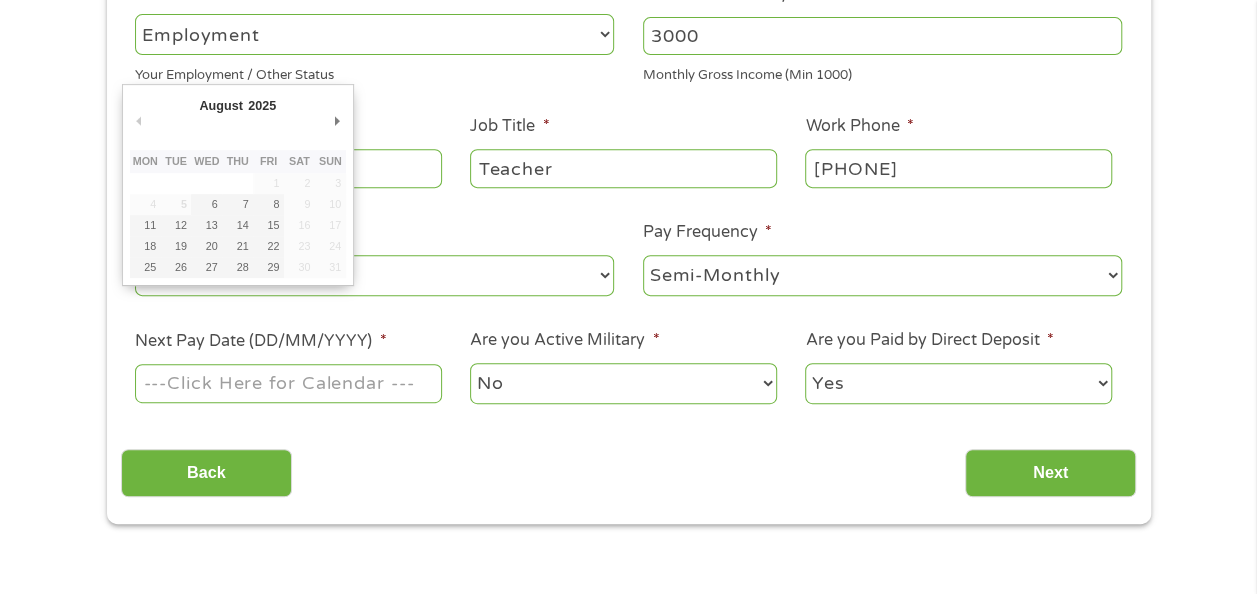 click on "Next Pay Date (DD/MM/YYYY) *" at bounding box center [288, 383] 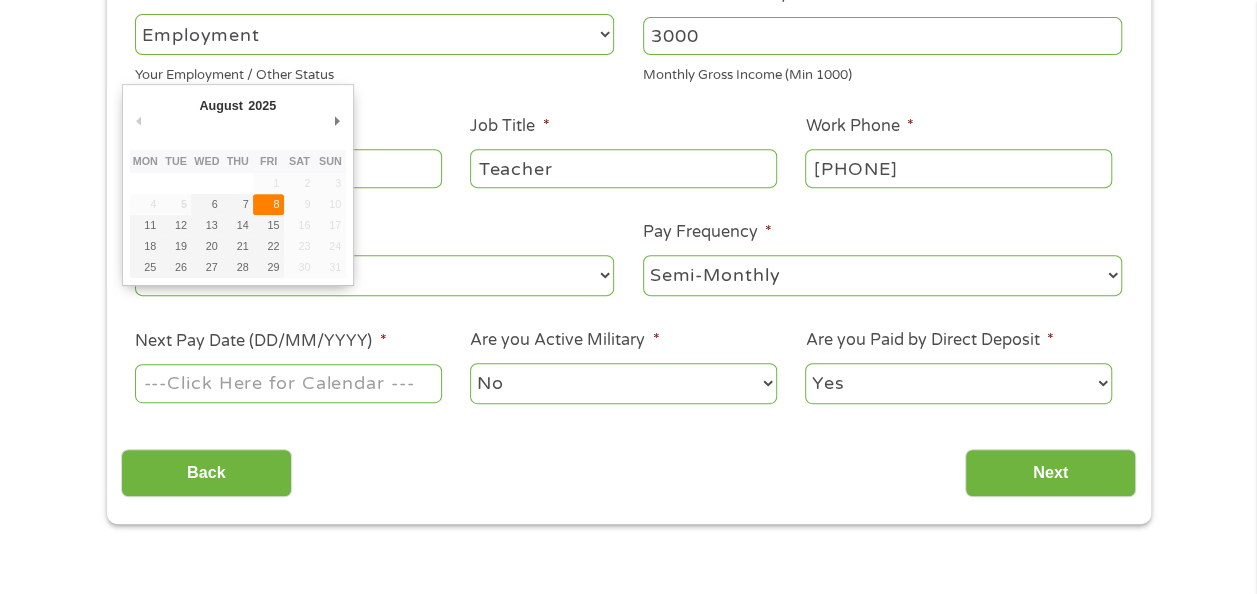 type on "08/08/2025" 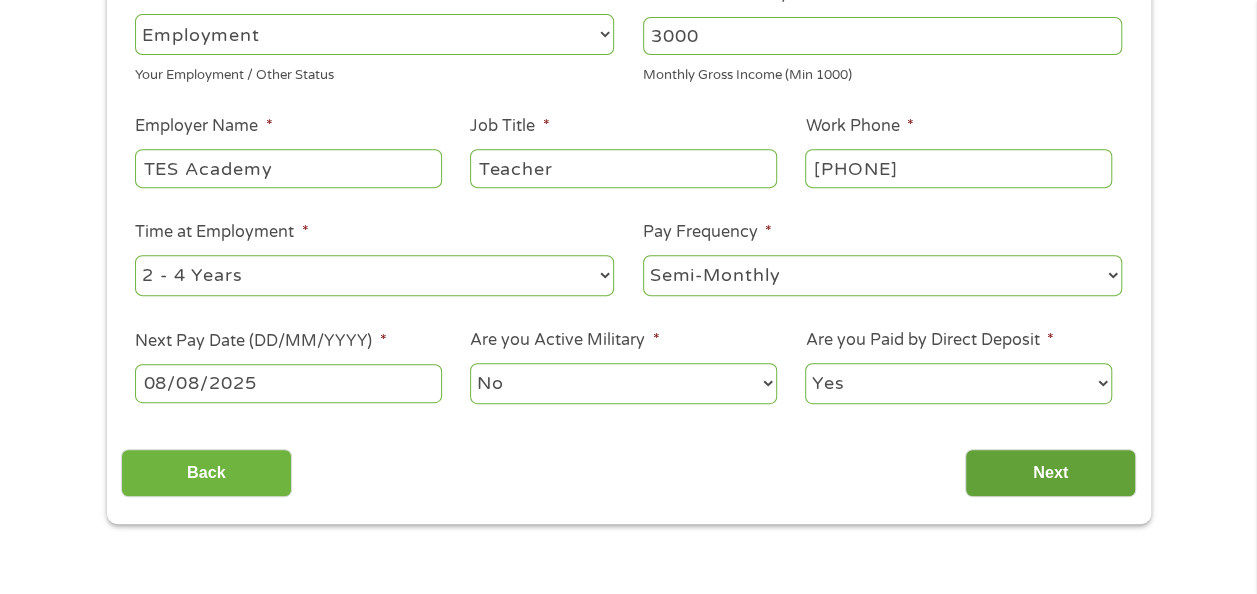 click on "Next" at bounding box center (1050, 473) 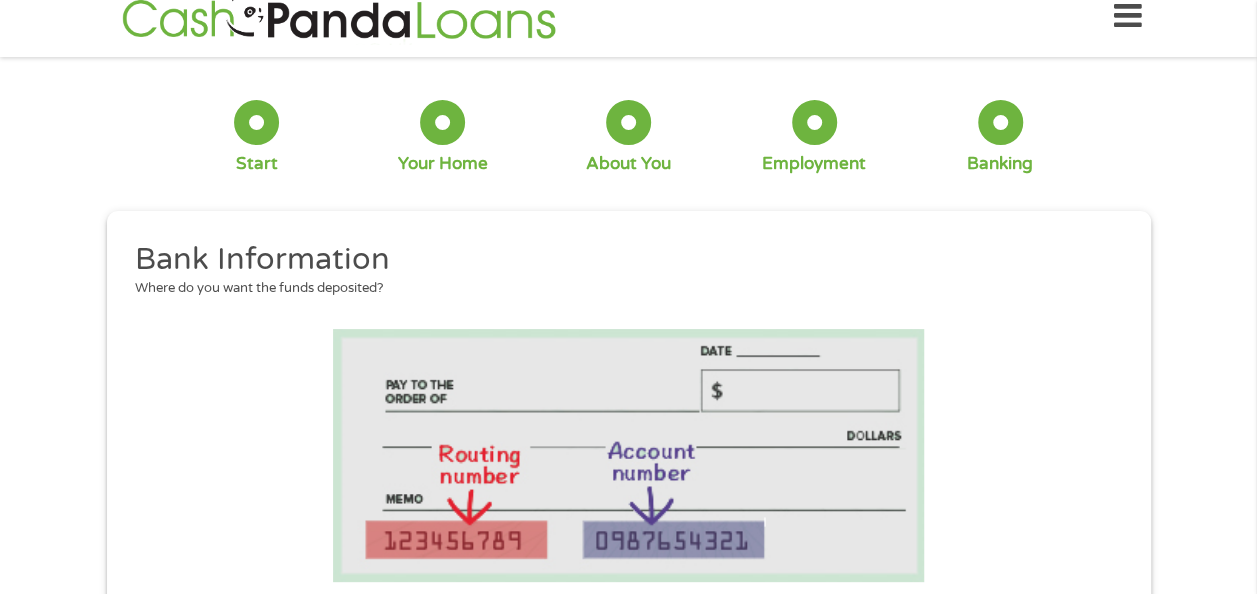 scroll, scrollTop: 0, scrollLeft: 0, axis: both 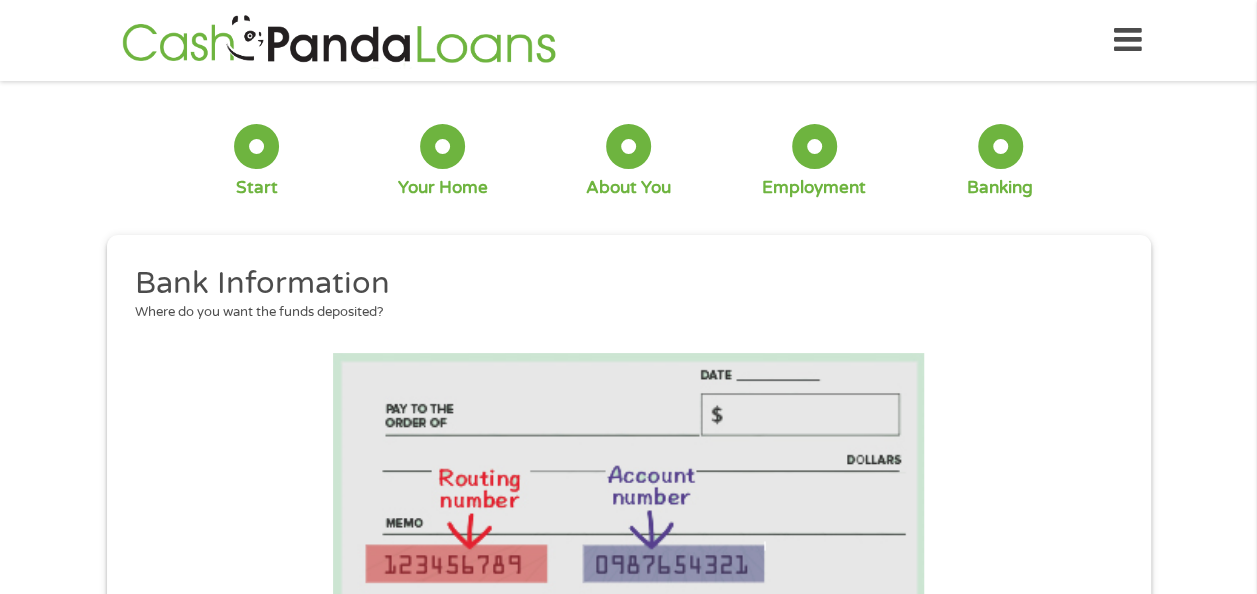 click at bounding box center (628, 479) 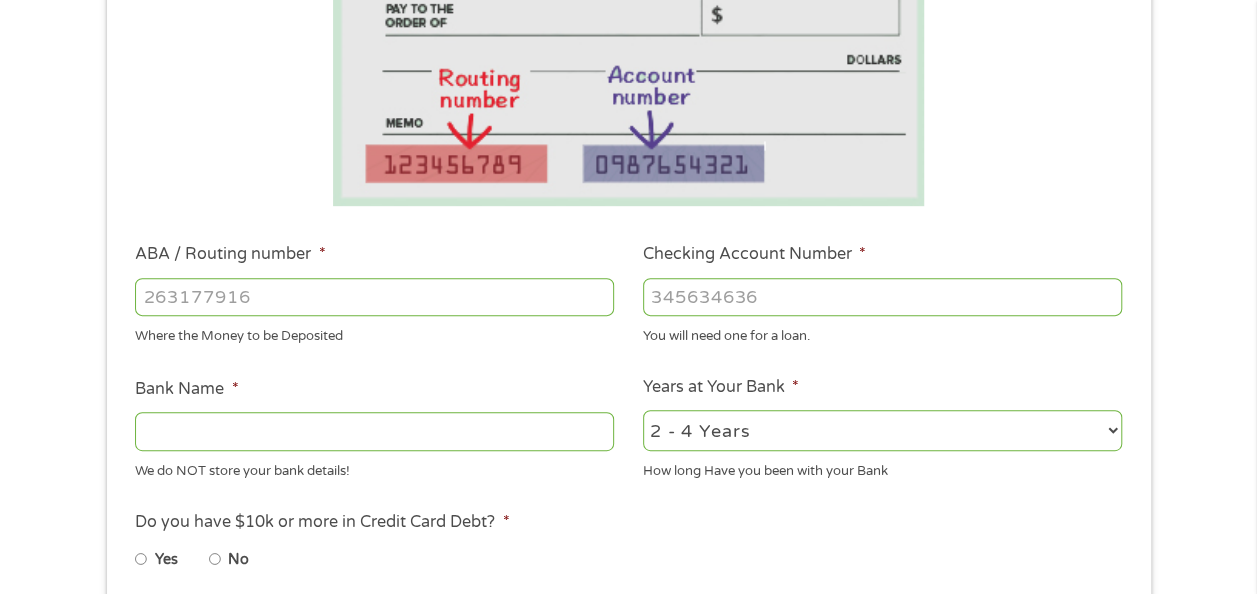 scroll, scrollTop: 520, scrollLeft: 0, axis: vertical 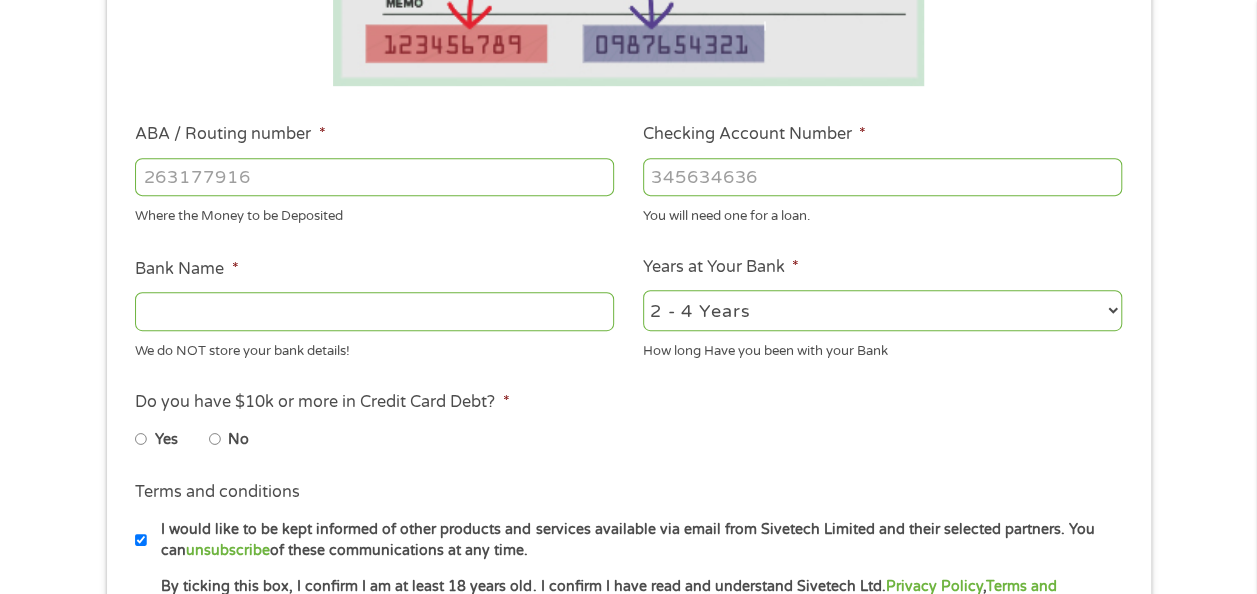 click on "No" at bounding box center [245, 439] 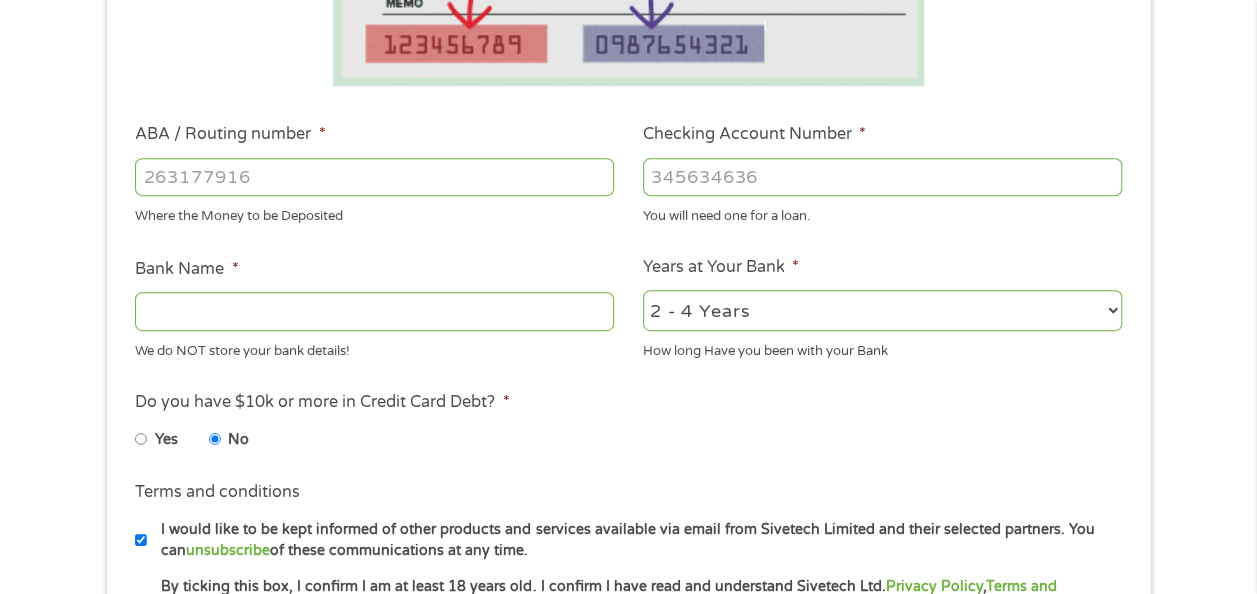 click on "Yes
No" at bounding box center [373, 443] 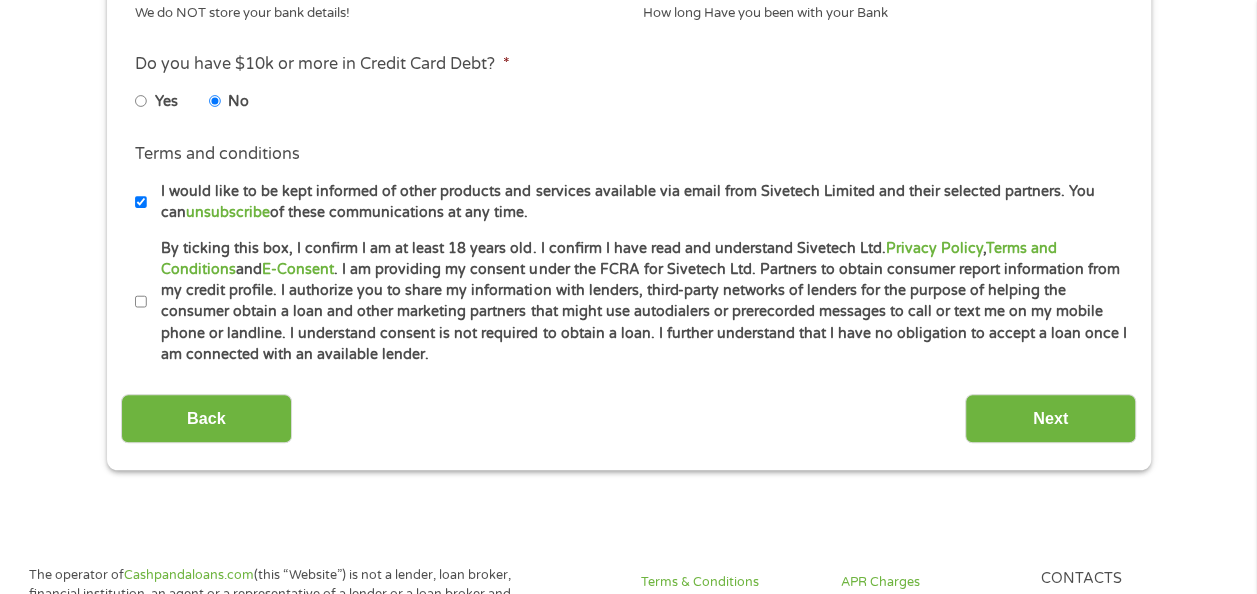 scroll, scrollTop: 920, scrollLeft: 0, axis: vertical 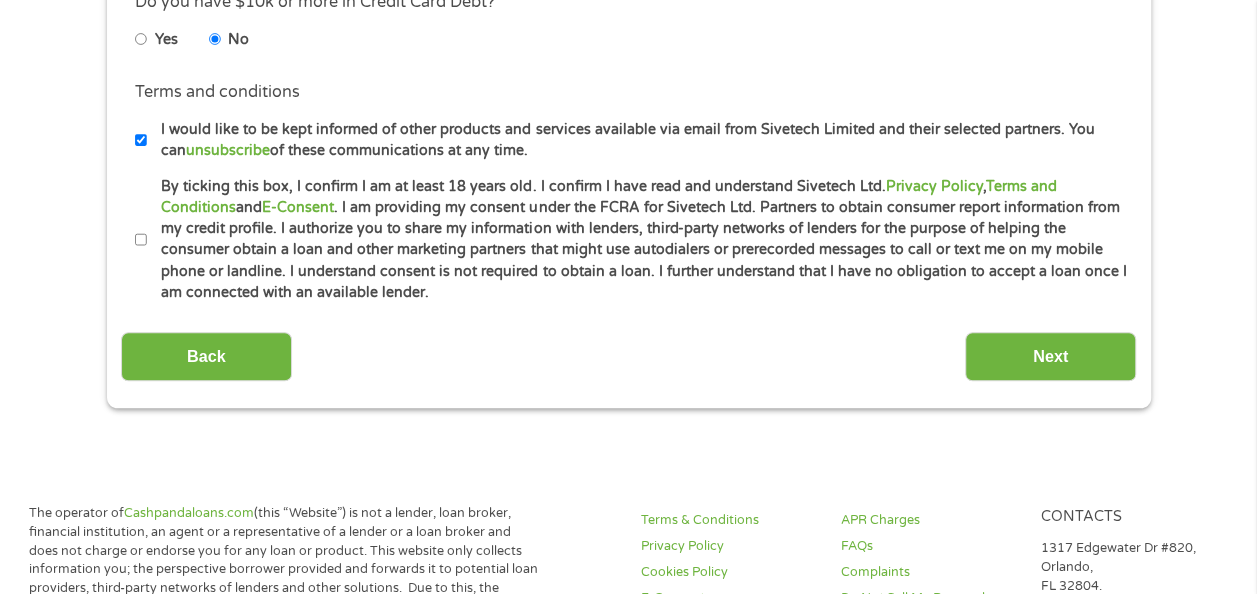 click on "By ticking this box, I confirm I am at least 18 years old. I confirm I have read and understand Sivetech Ltd.  Privacy Policy ,  Terms and Conditions  and  E-Consent . I am providing my consent under the FCRA for Sivetech Ltd. Partners to obtain consumer report information from my credit profile. I authorize you to share my information with lenders, third-party networks of lenders for the purpose of helping the consumer obtain a loan and other marketing partners that might use autodialers or prerecorded messages to call or text me on my mobile phone or landline. I understand consent is not required to obtain a loan. I further understand that I have no obligation to accept a loan once I am connected with an available lender." at bounding box center [141, 240] 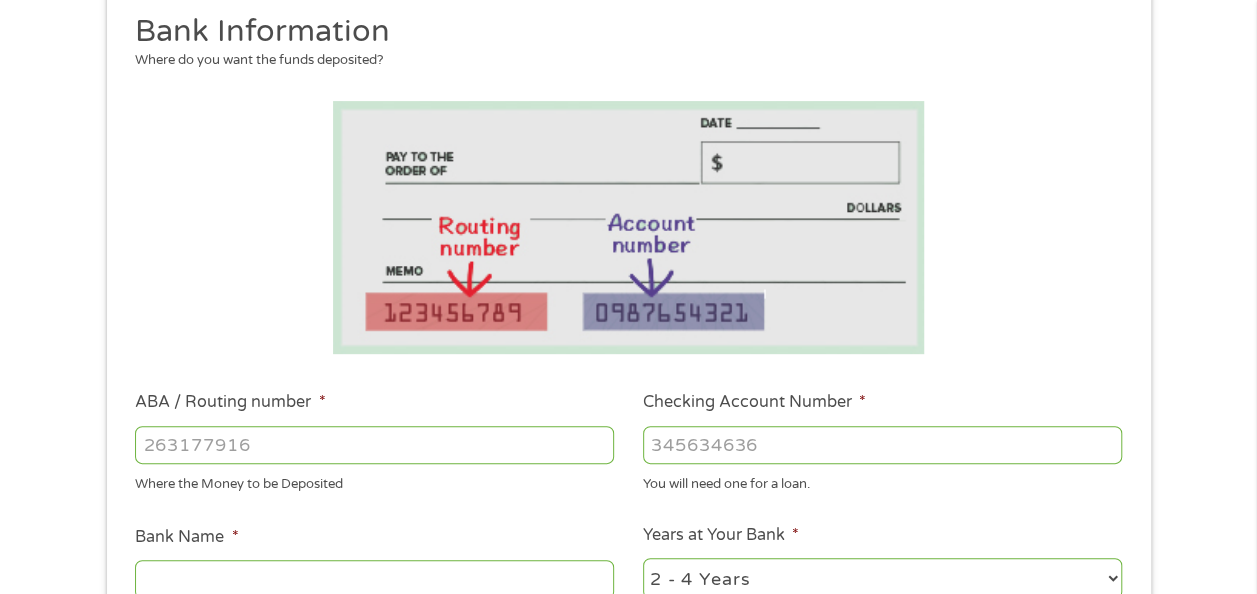 scroll, scrollTop: 360, scrollLeft: 0, axis: vertical 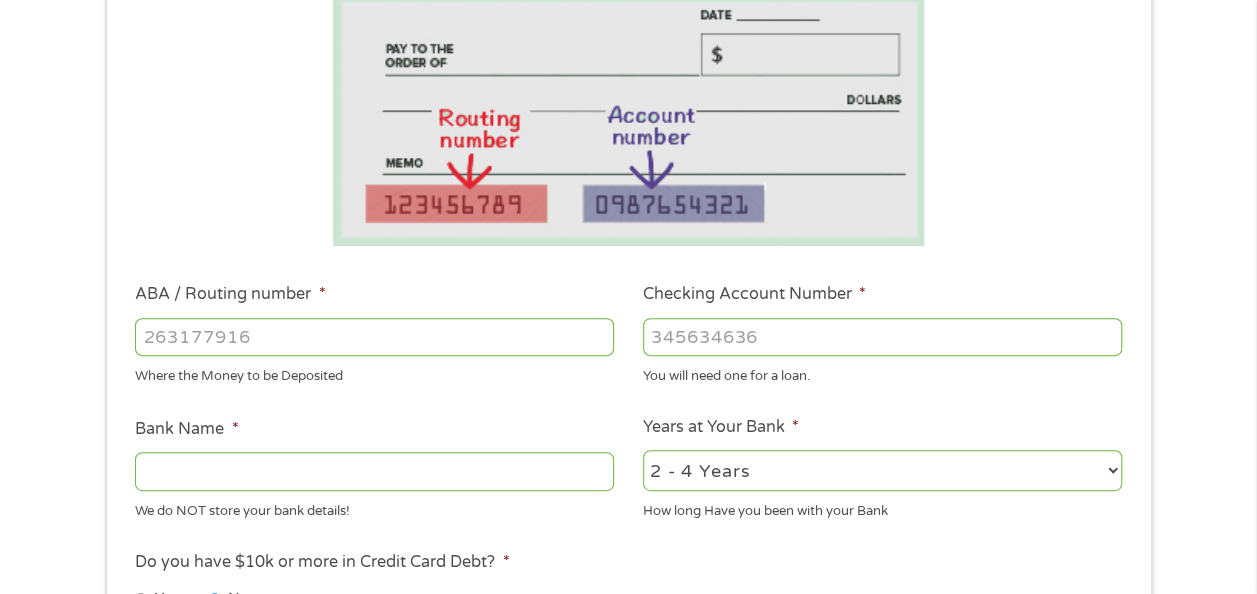 click on "ABA / Routing number *" at bounding box center (374, 337) 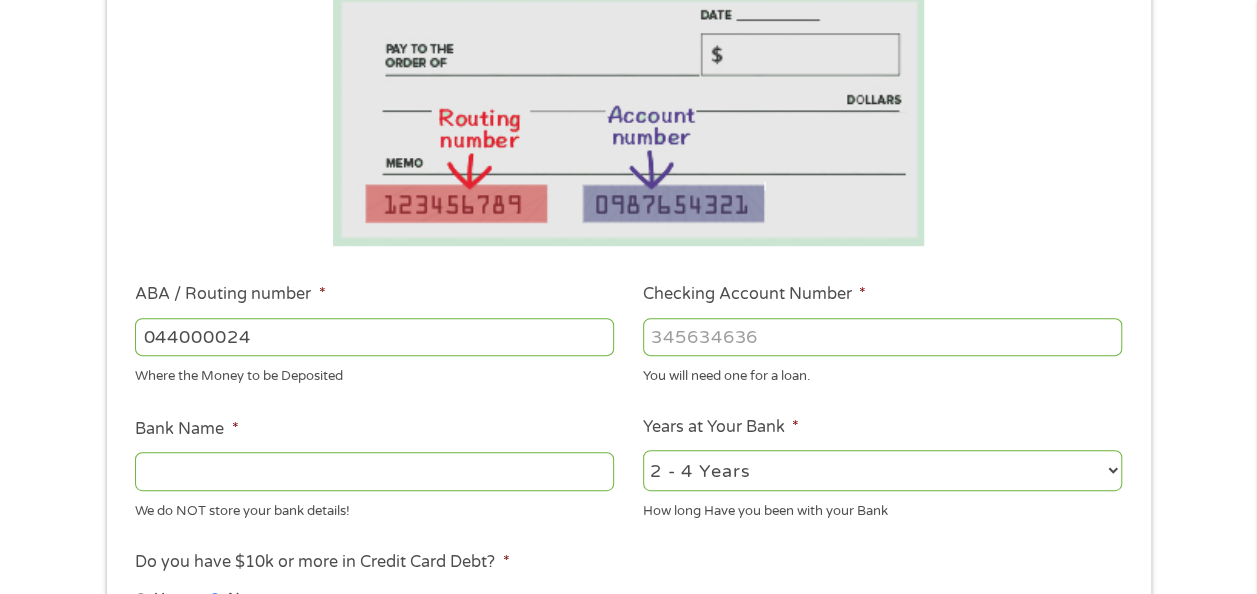 type on "044000024" 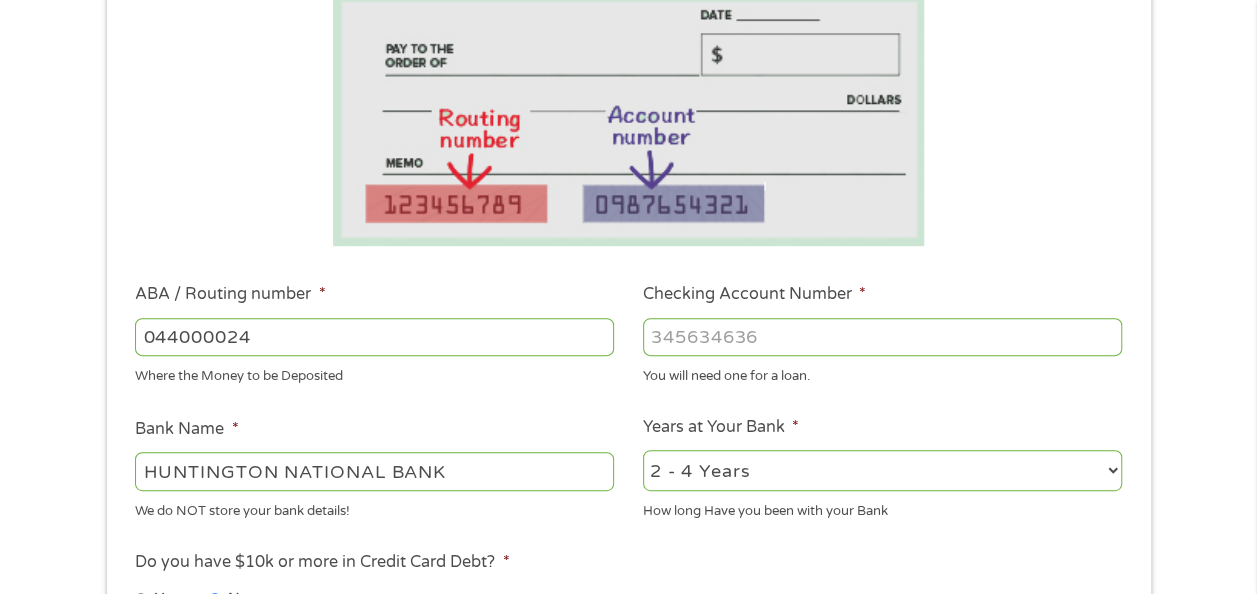 type on "[ACCOUNT_NUMBER]" 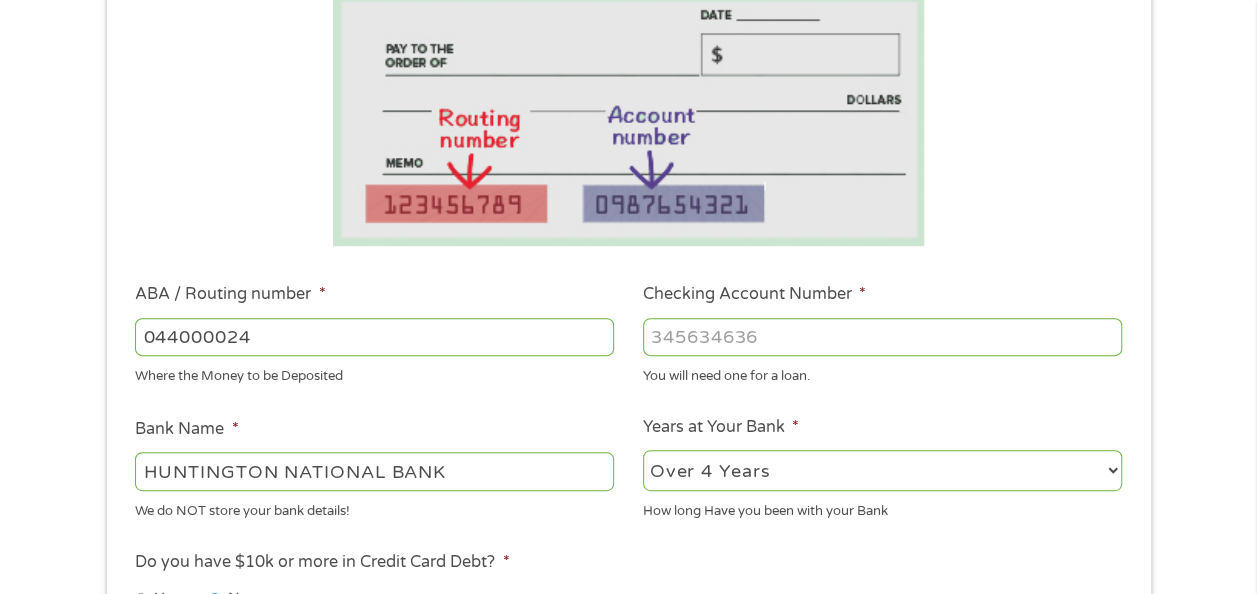 click on "2 - 4 Years 6 - 12 Months 1 - 2 Years Over 4 Years" at bounding box center (882, 470) 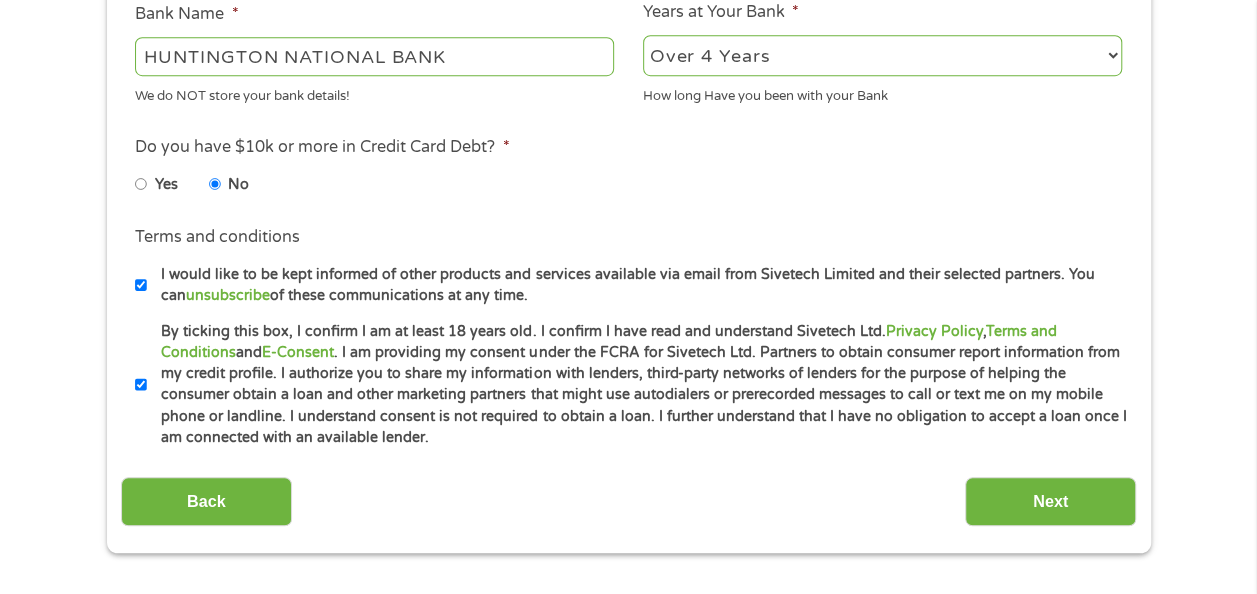 scroll, scrollTop: 800, scrollLeft: 0, axis: vertical 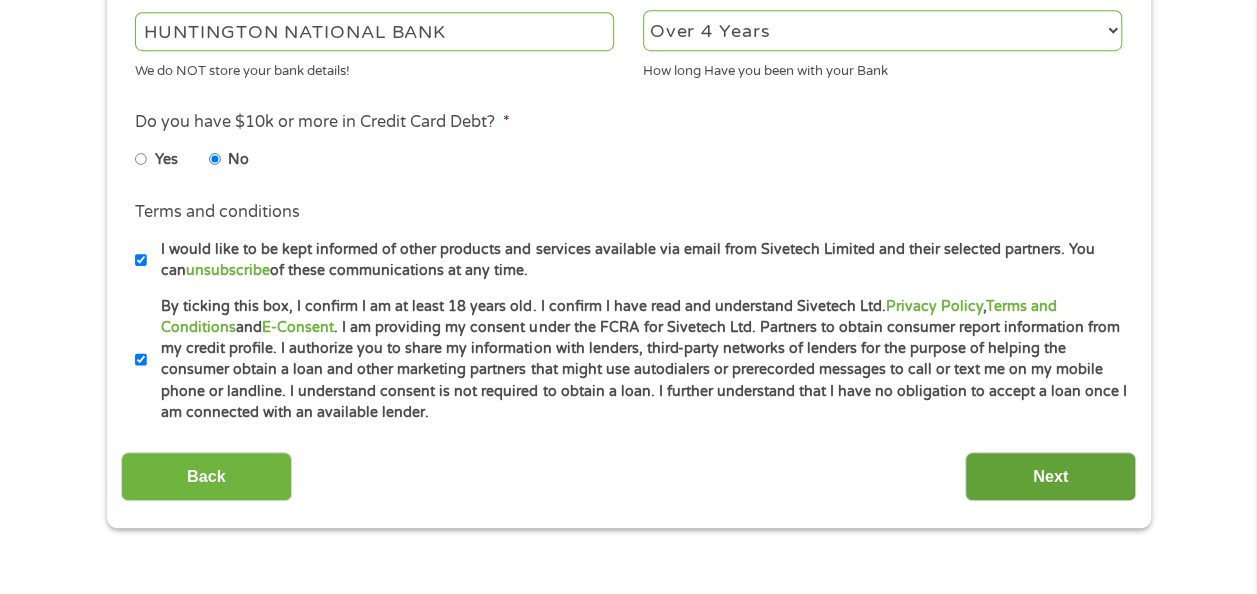 click on "Next" at bounding box center [1050, 476] 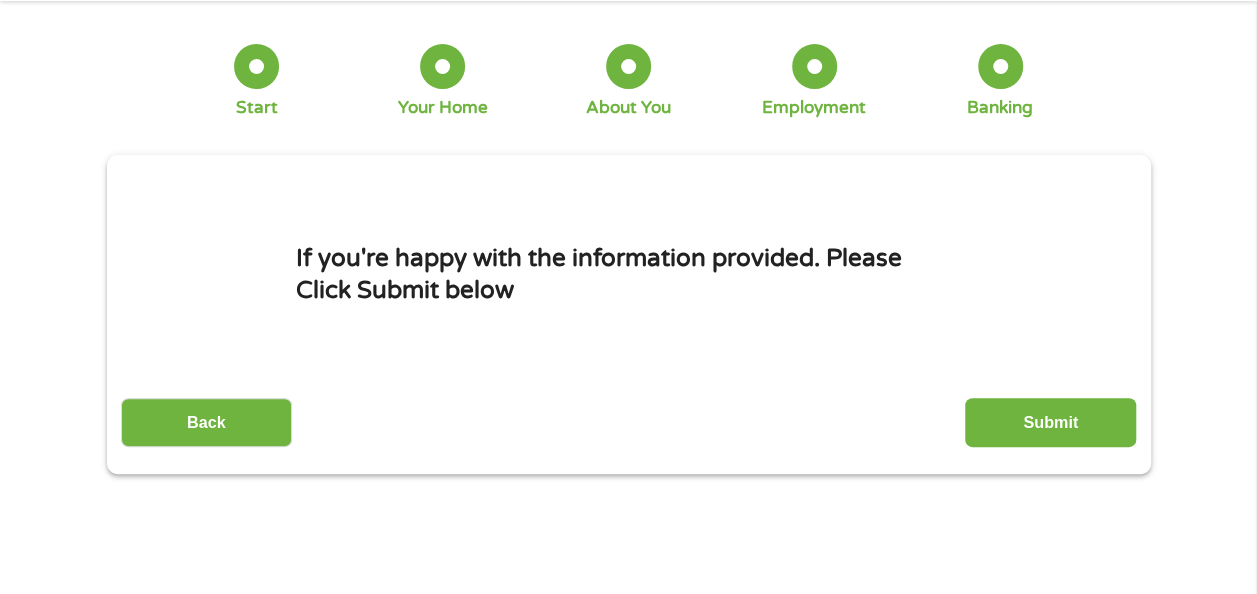 scroll, scrollTop: 0, scrollLeft: 0, axis: both 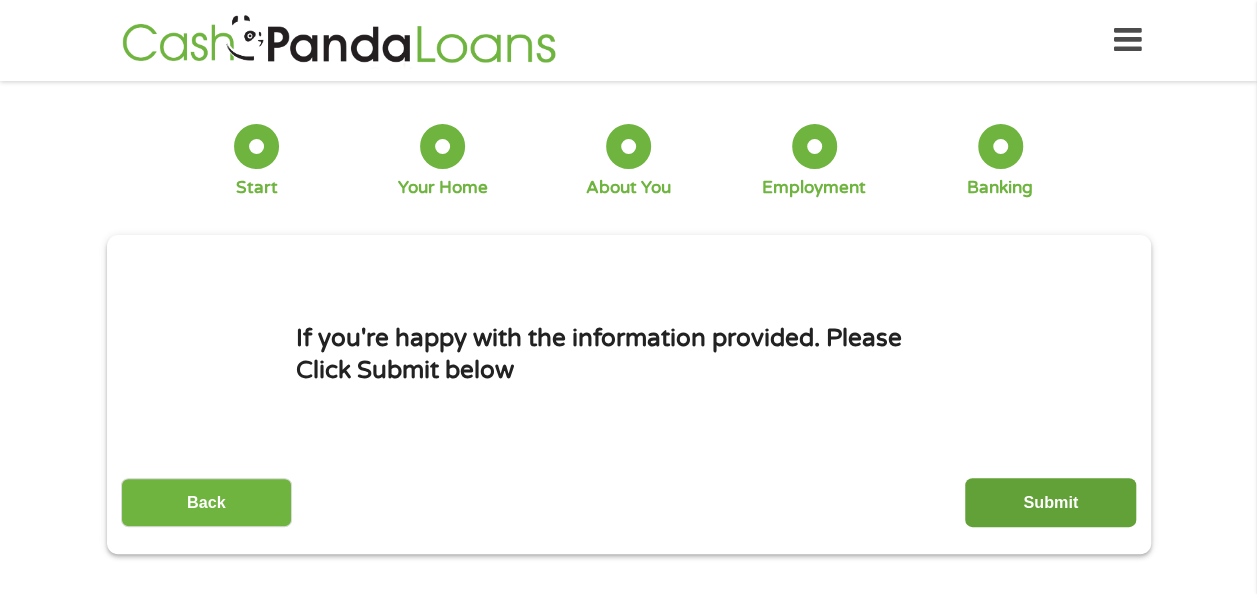 click on "Submit" at bounding box center (1050, 502) 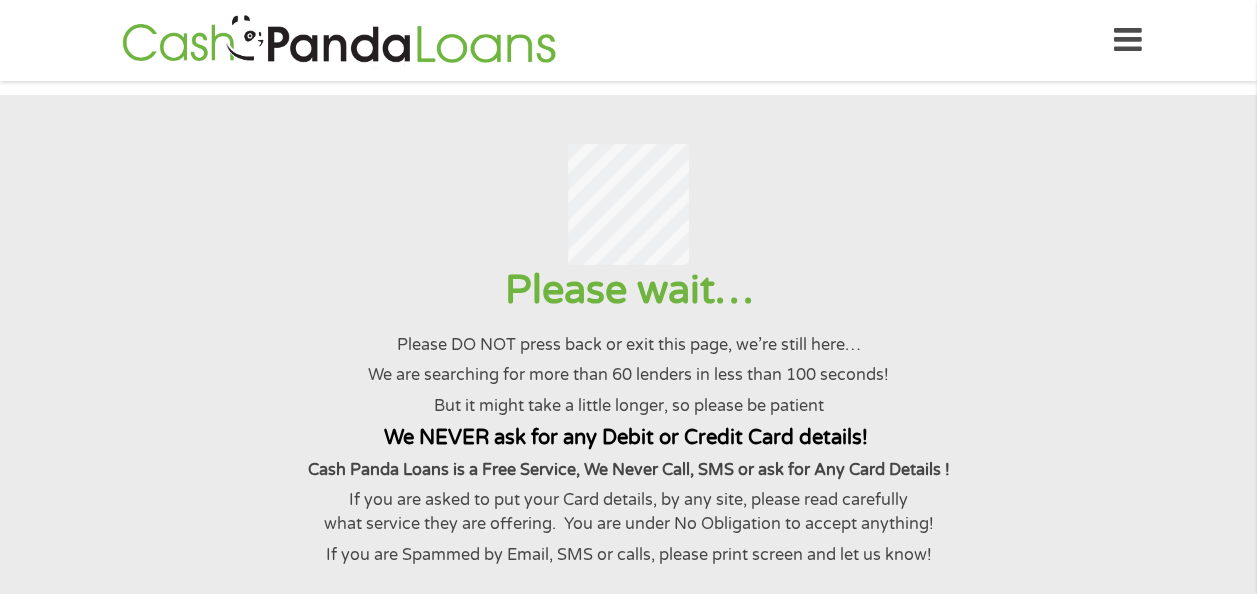 click at bounding box center [628, 204] 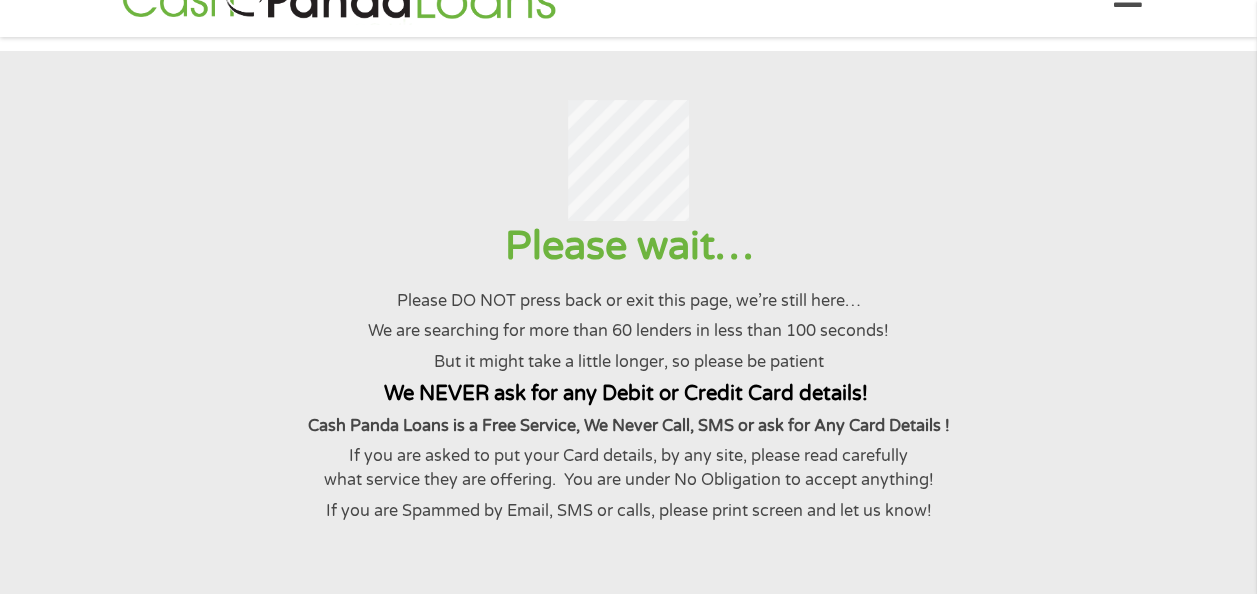 scroll, scrollTop: 40, scrollLeft: 0, axis: vertical 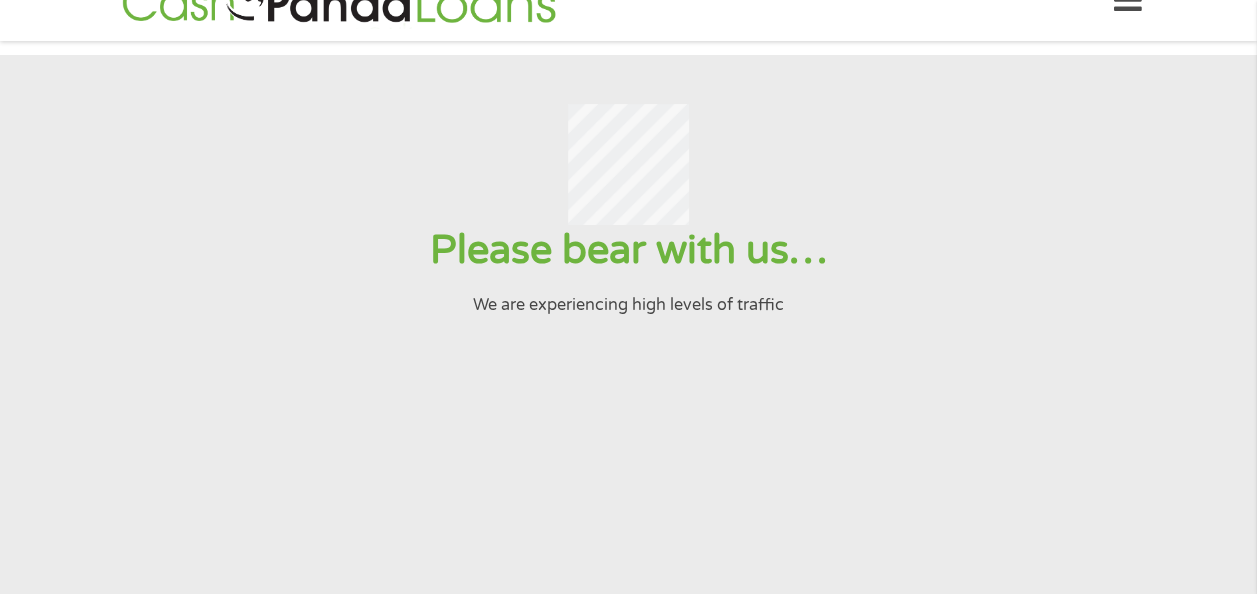 click on "Please bear with us…
We are experiencing high levels of traffic" at bounding box center (628, 271) 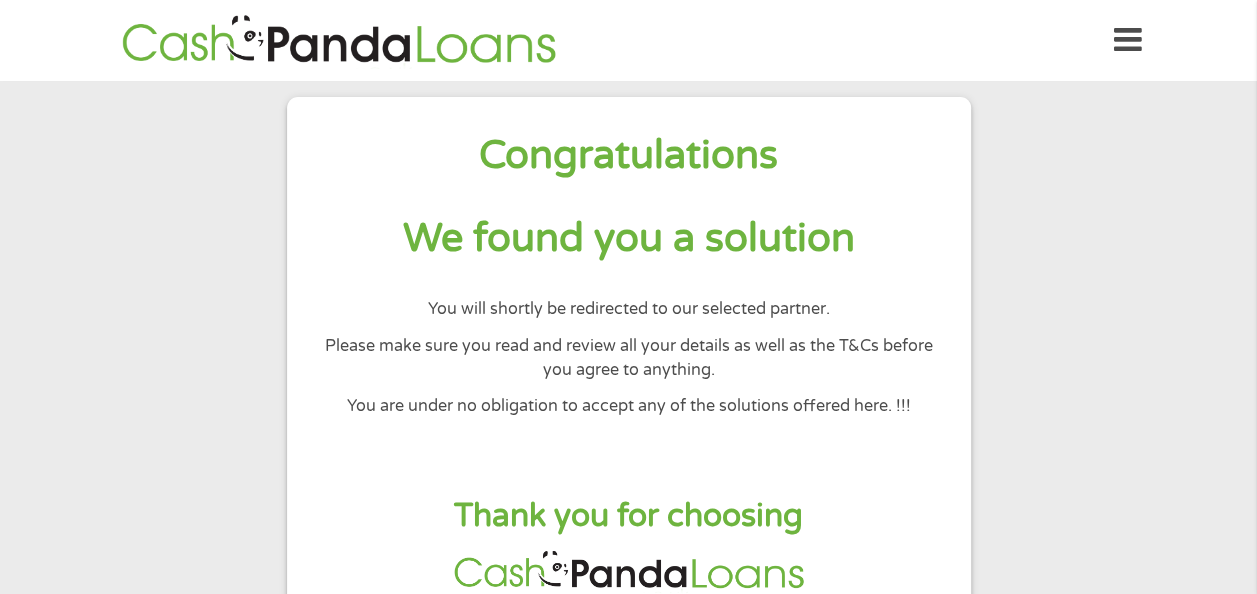 scroll, scrollTop: 0, scrollLeft: 0, axis: both 